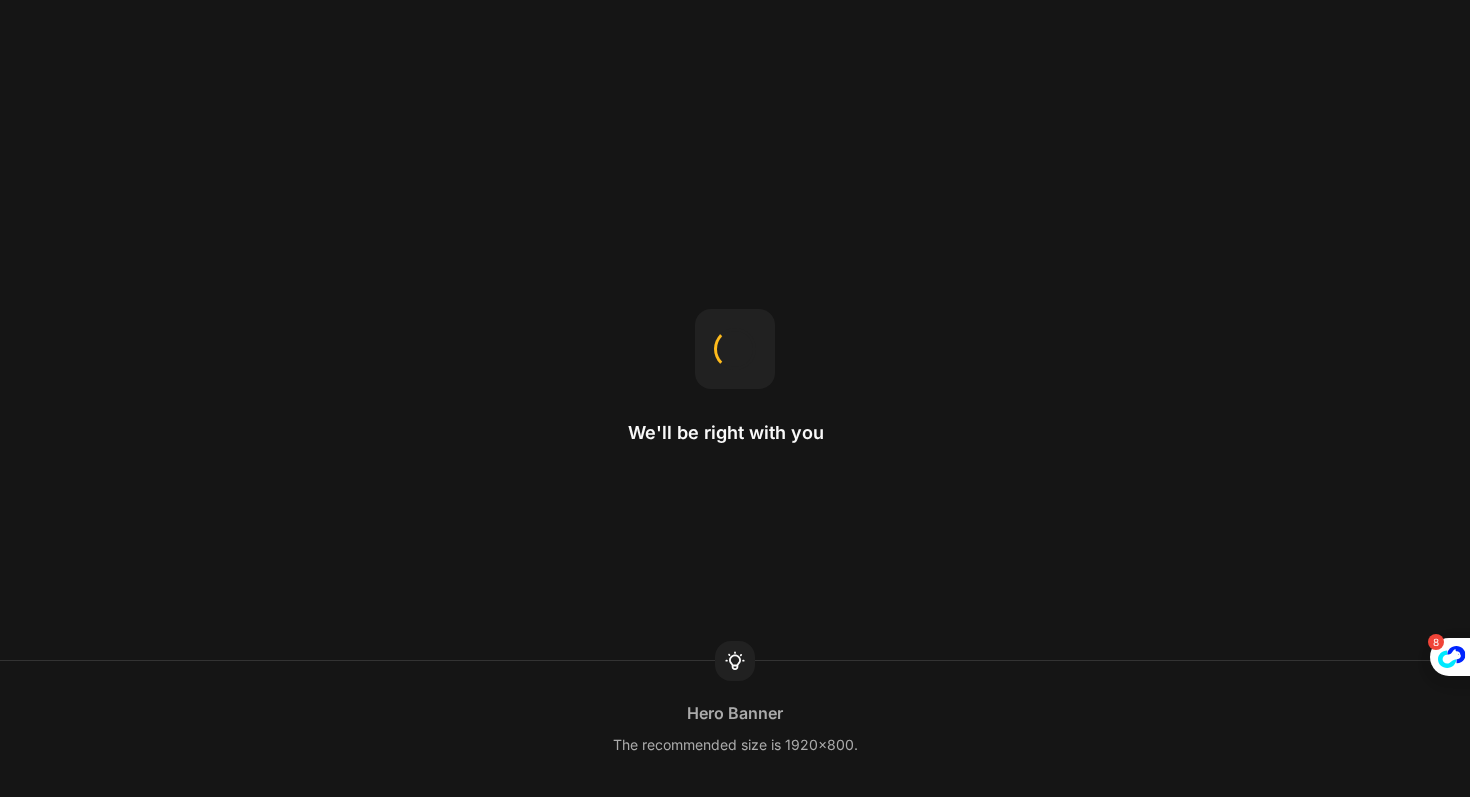 scroll, scrollTop: 0, scrollLeft: 0, axis: both 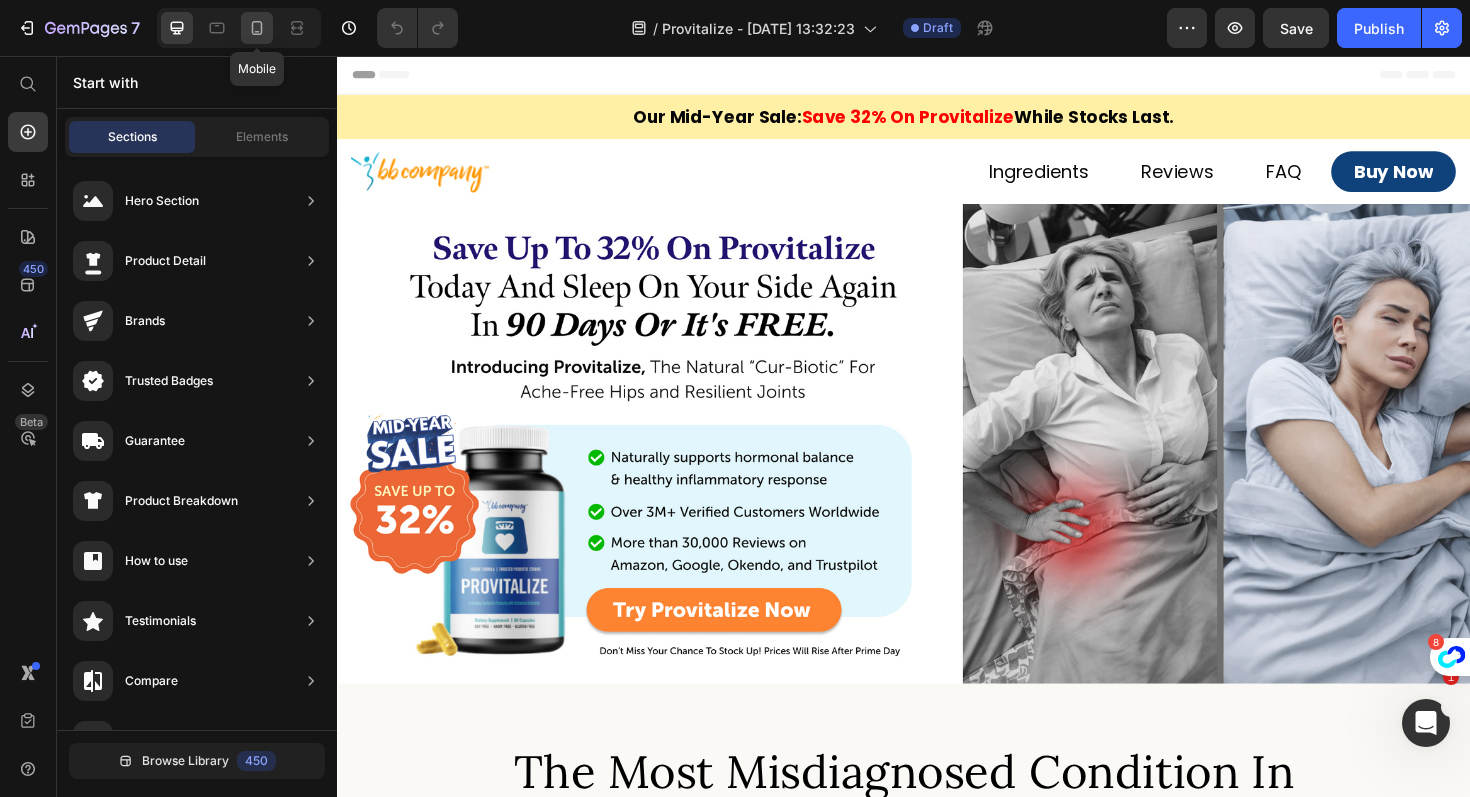 click 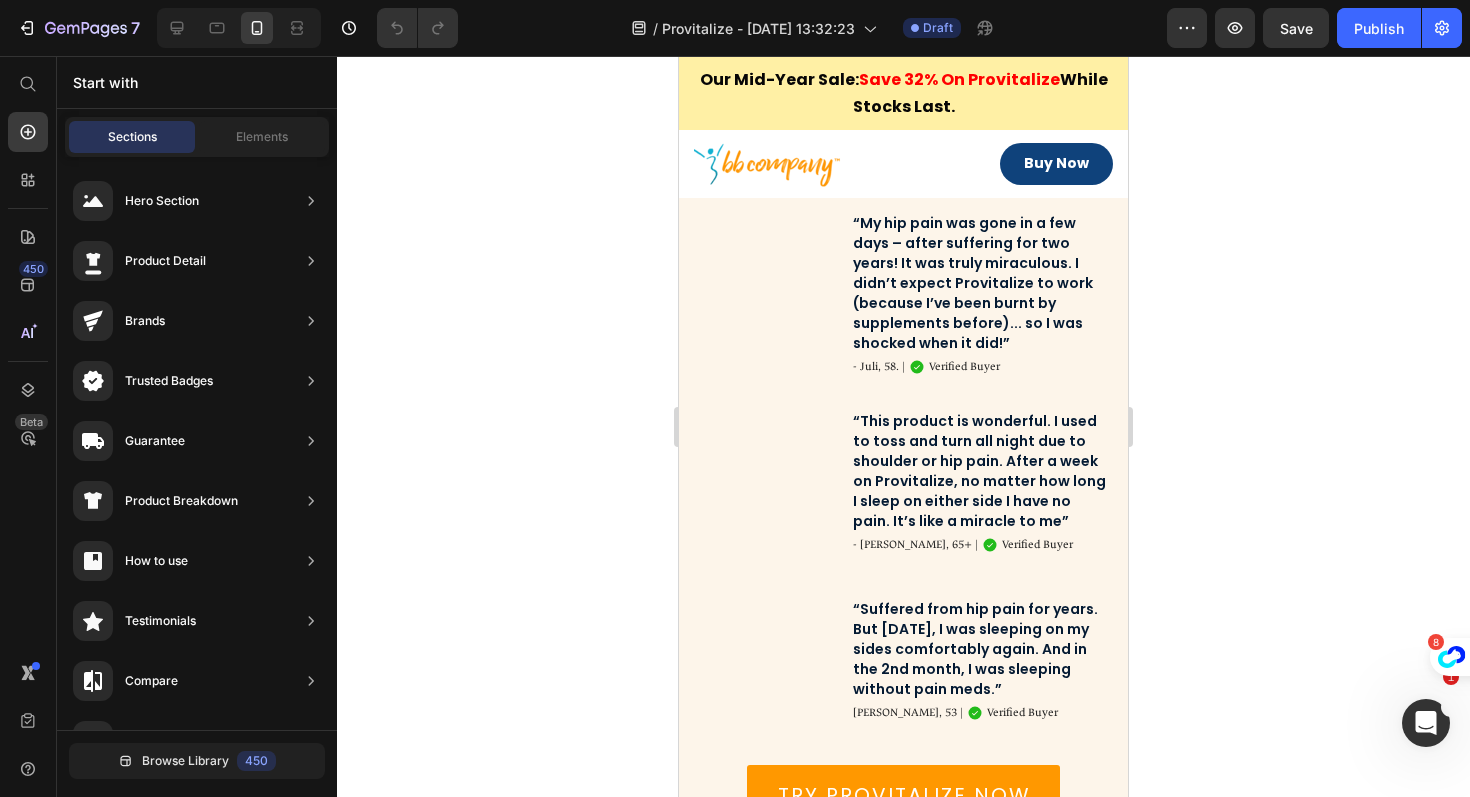 scroll, scrollTop: 3418, scrollLeft: 0, axis: vertical 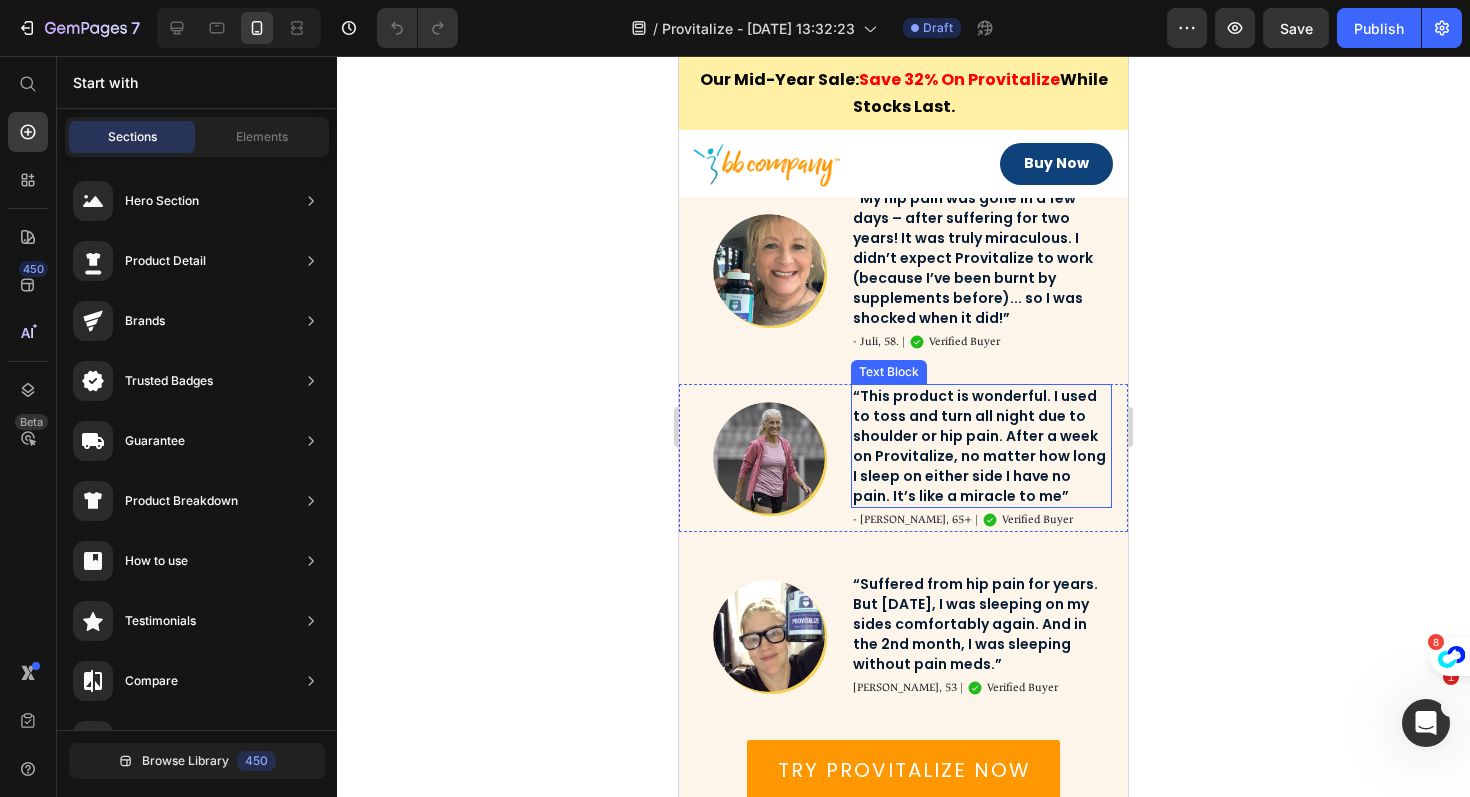 click on "“This product is wonderful. I used to toss and turn all night due to shoulder or hip pain. After a week on Provitalize, no matter how long I sleep on either side I have no pain. It’s like a miracle to me”" at bounding box center (981, 446) 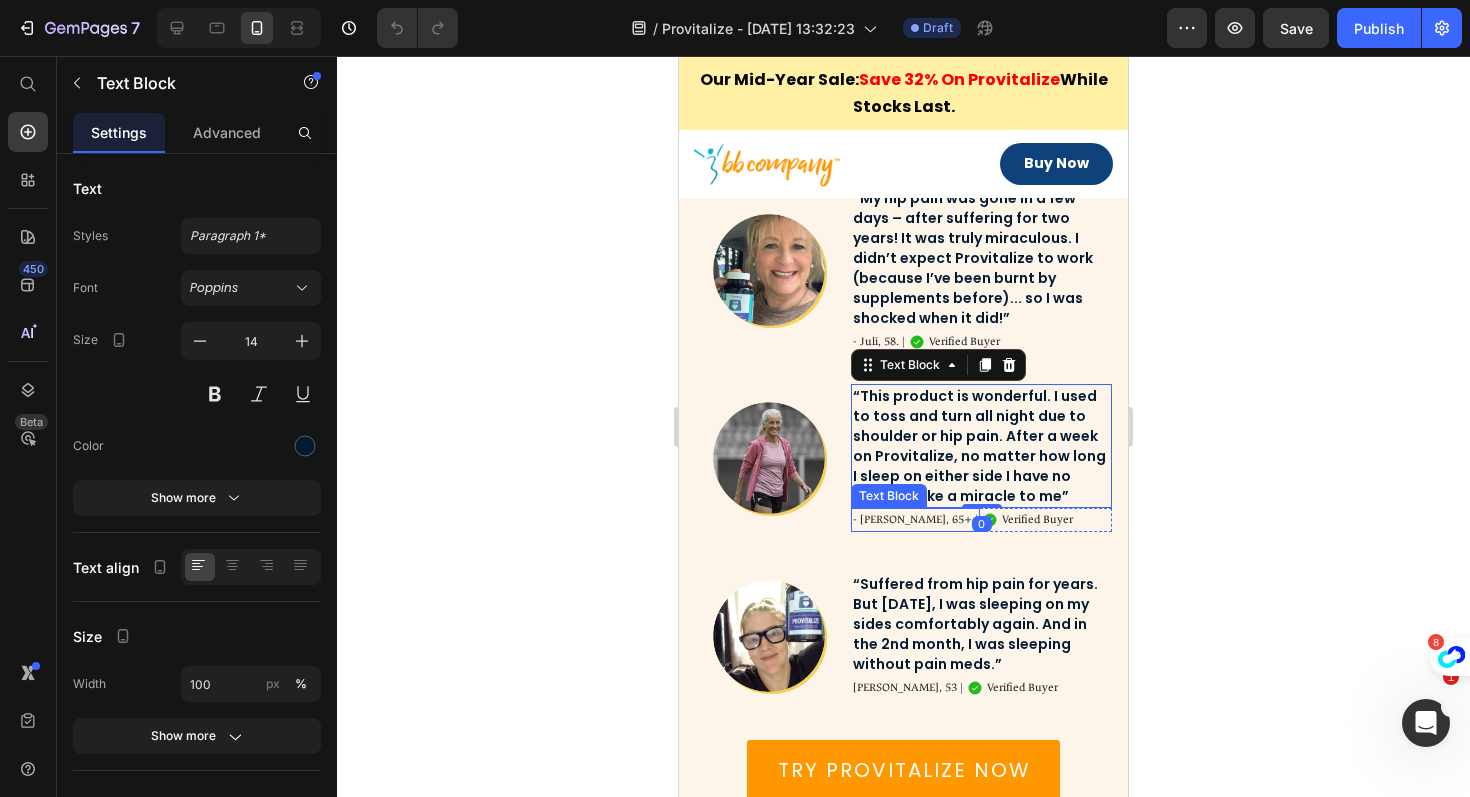 click on "- [PERSON_NAME], 65+ |" at bounding box center [915, 520] 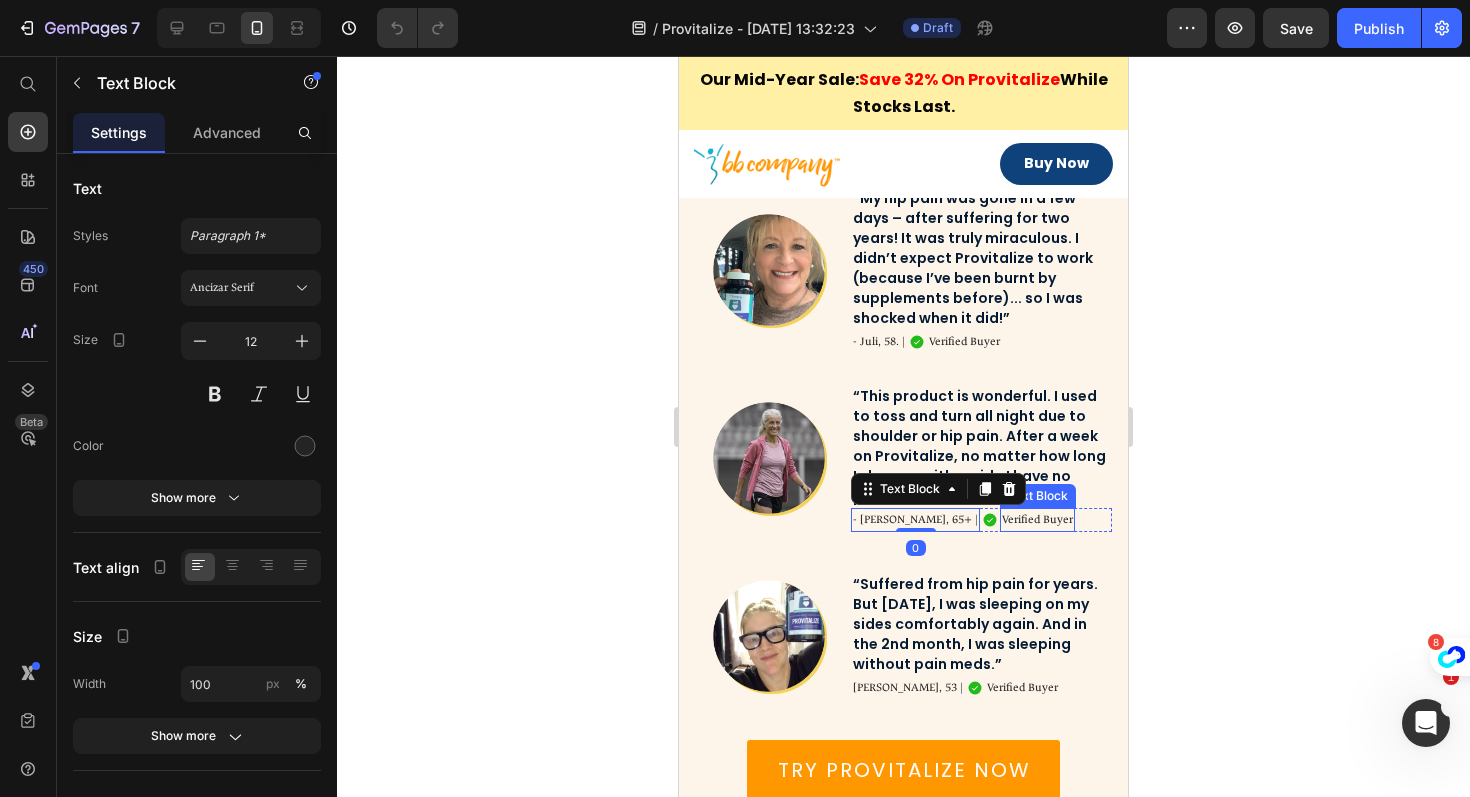 click on "Verified Buyer" at bounding box center [1037, 520] 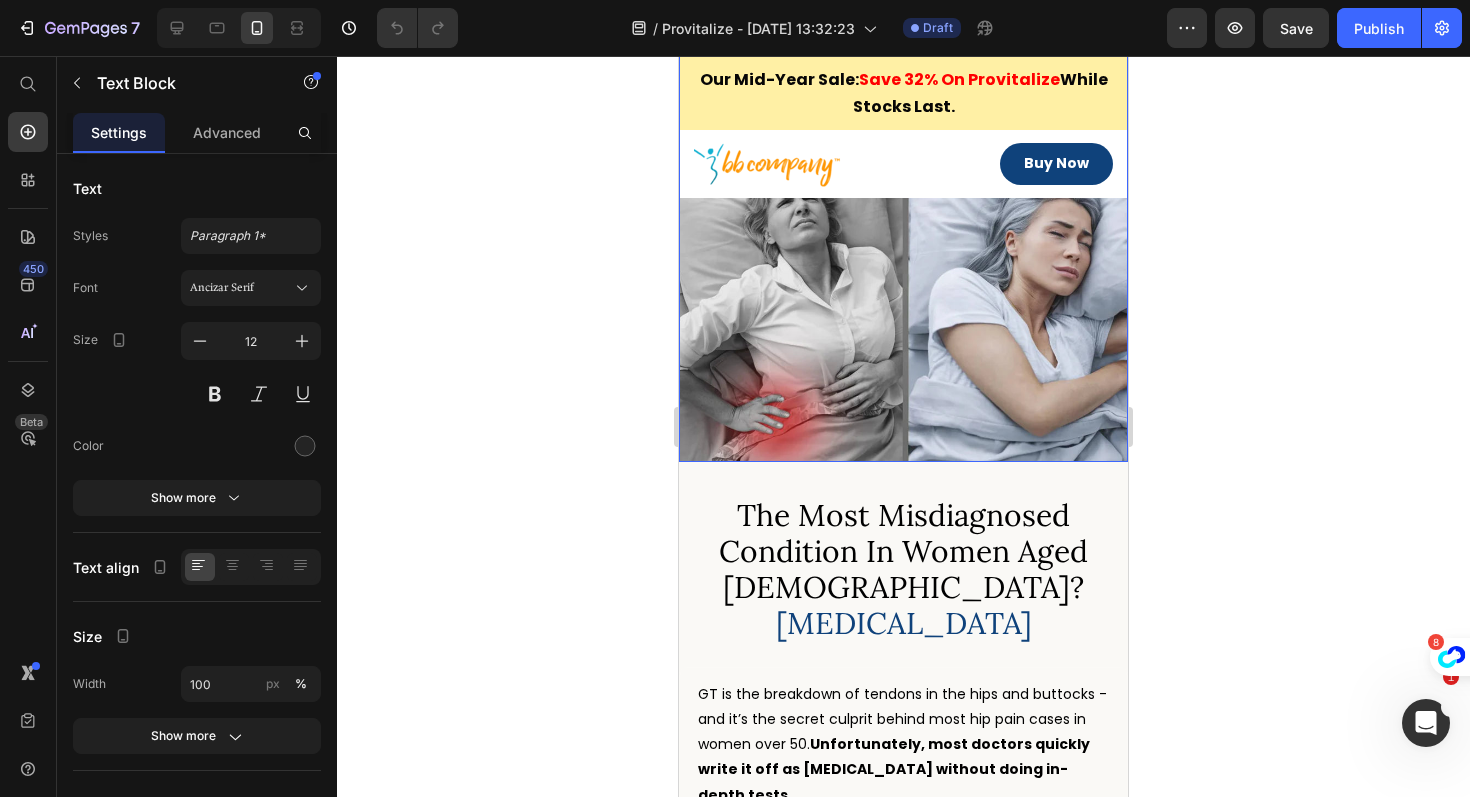 scroll, scrollTop: 871, scrollLeft: 0, axis: vertical 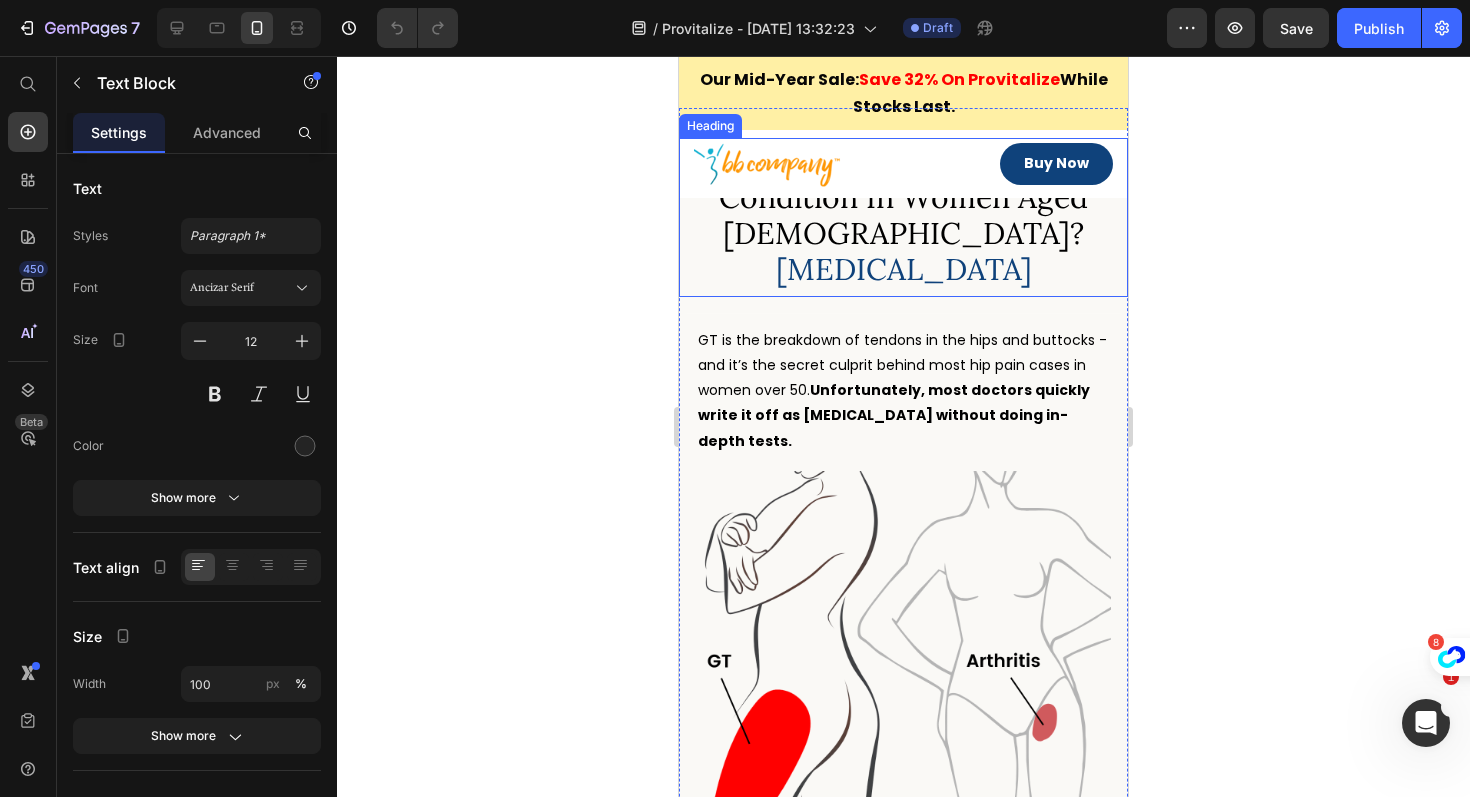 click on "[MEDICAL_DATA]" at bounding box center (904, 269) 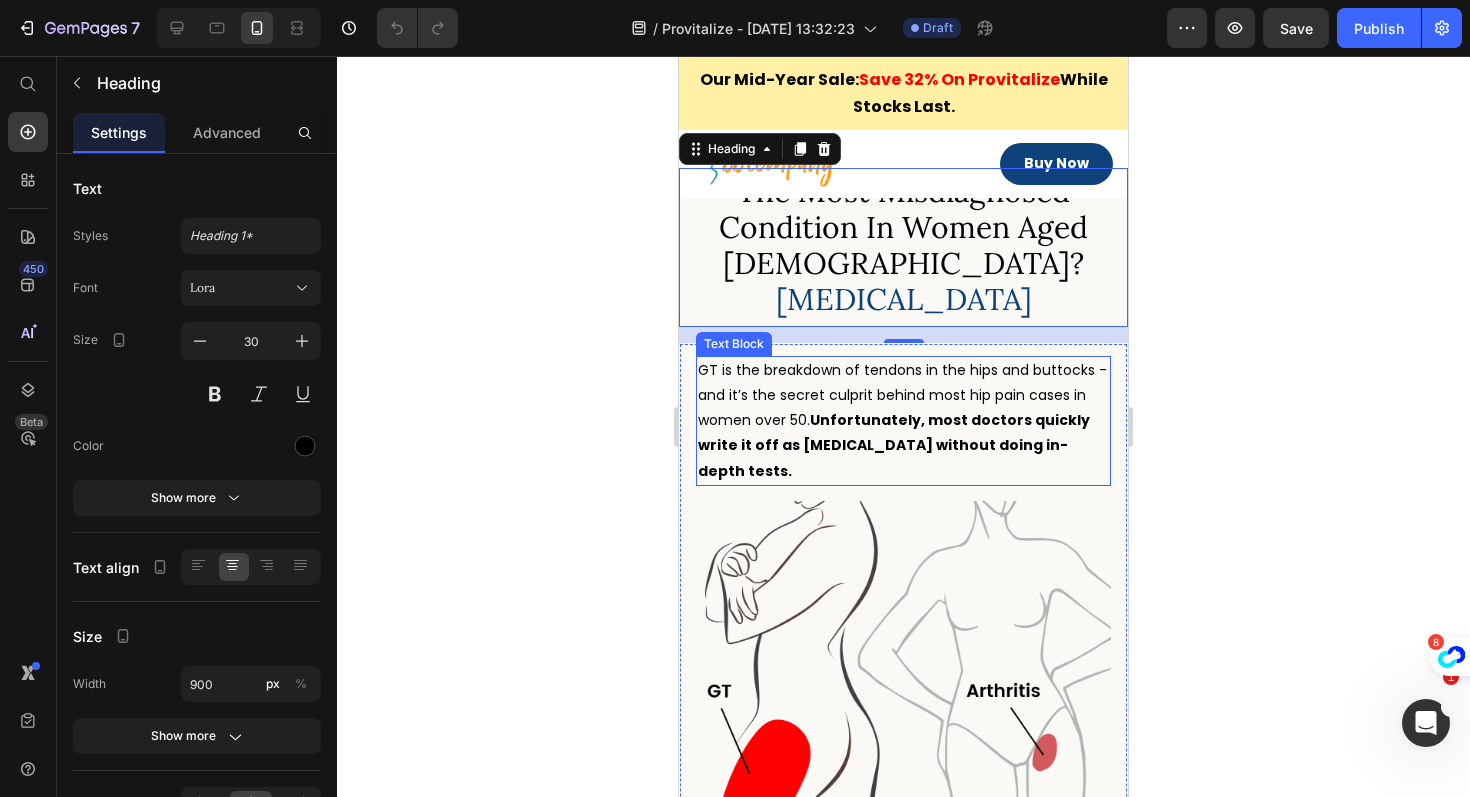 click on "Unfortunately, most doctors quickly write it off as [MEDICAL_DATA] without doing in-depth tests." at bounding box center (894, 445) 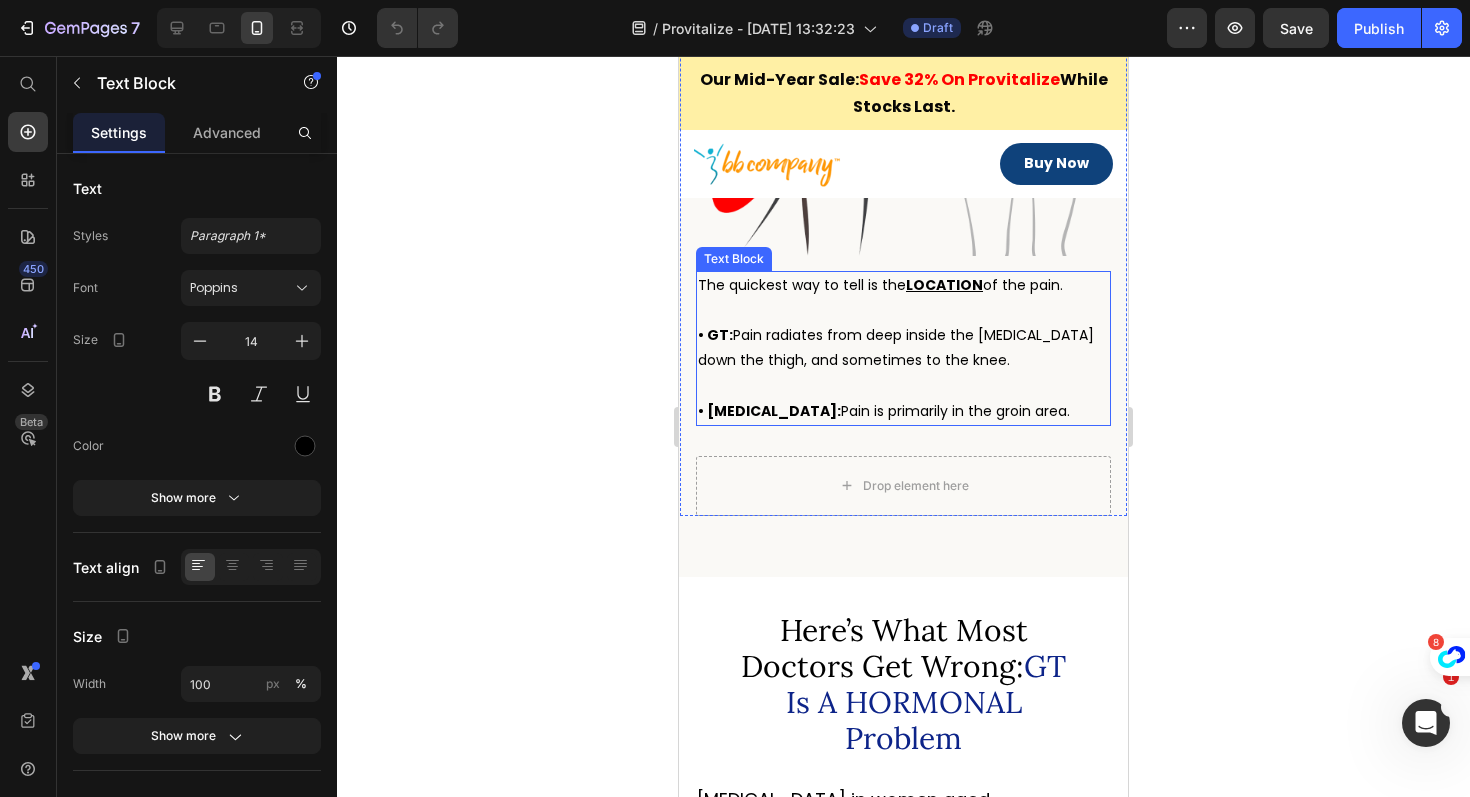 click on "• [MEDICAL_DATA]:  Pain is primarily in the groin area." at bounding box center (884, 411) 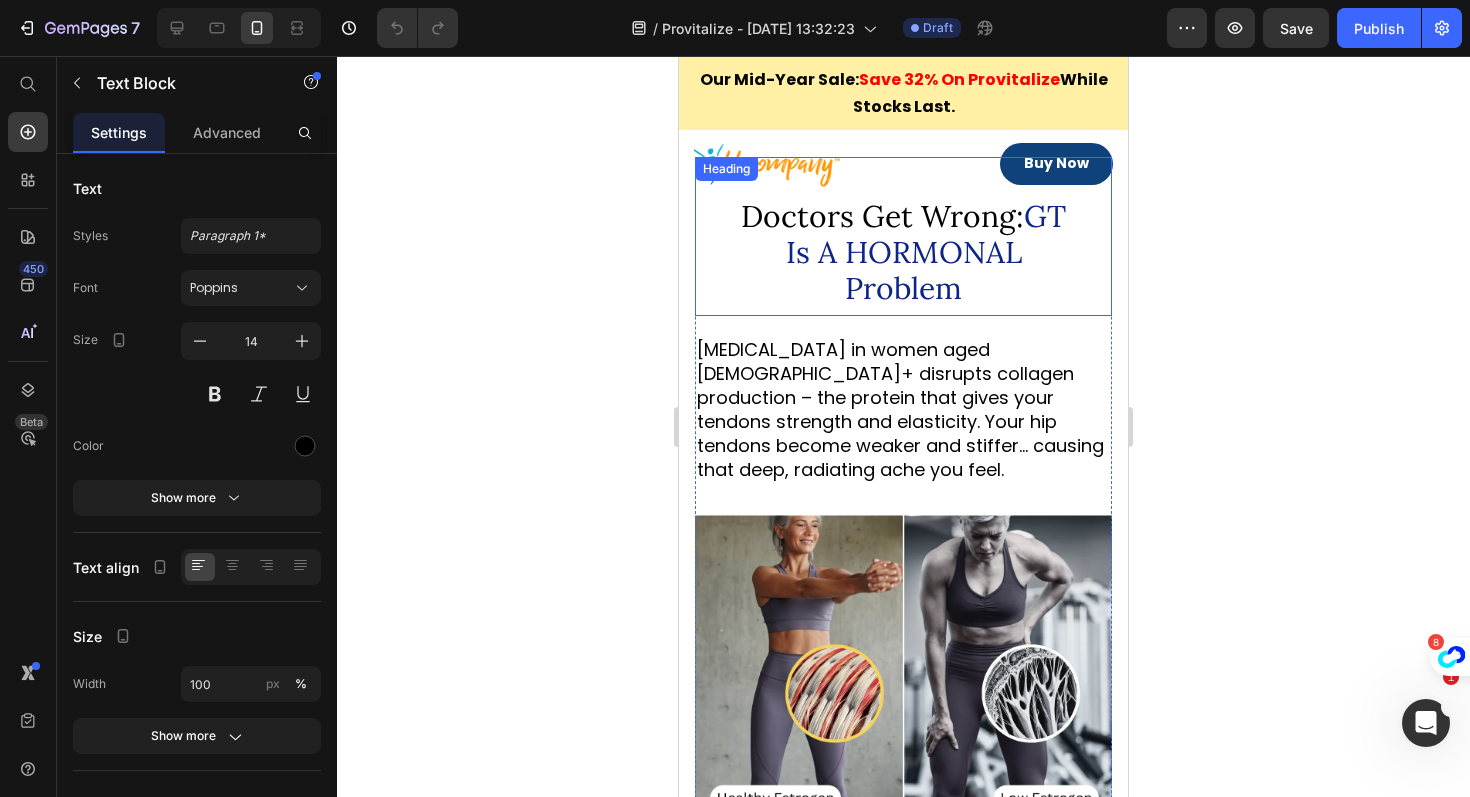 click on "Problem" at bounding box center [903, 288] 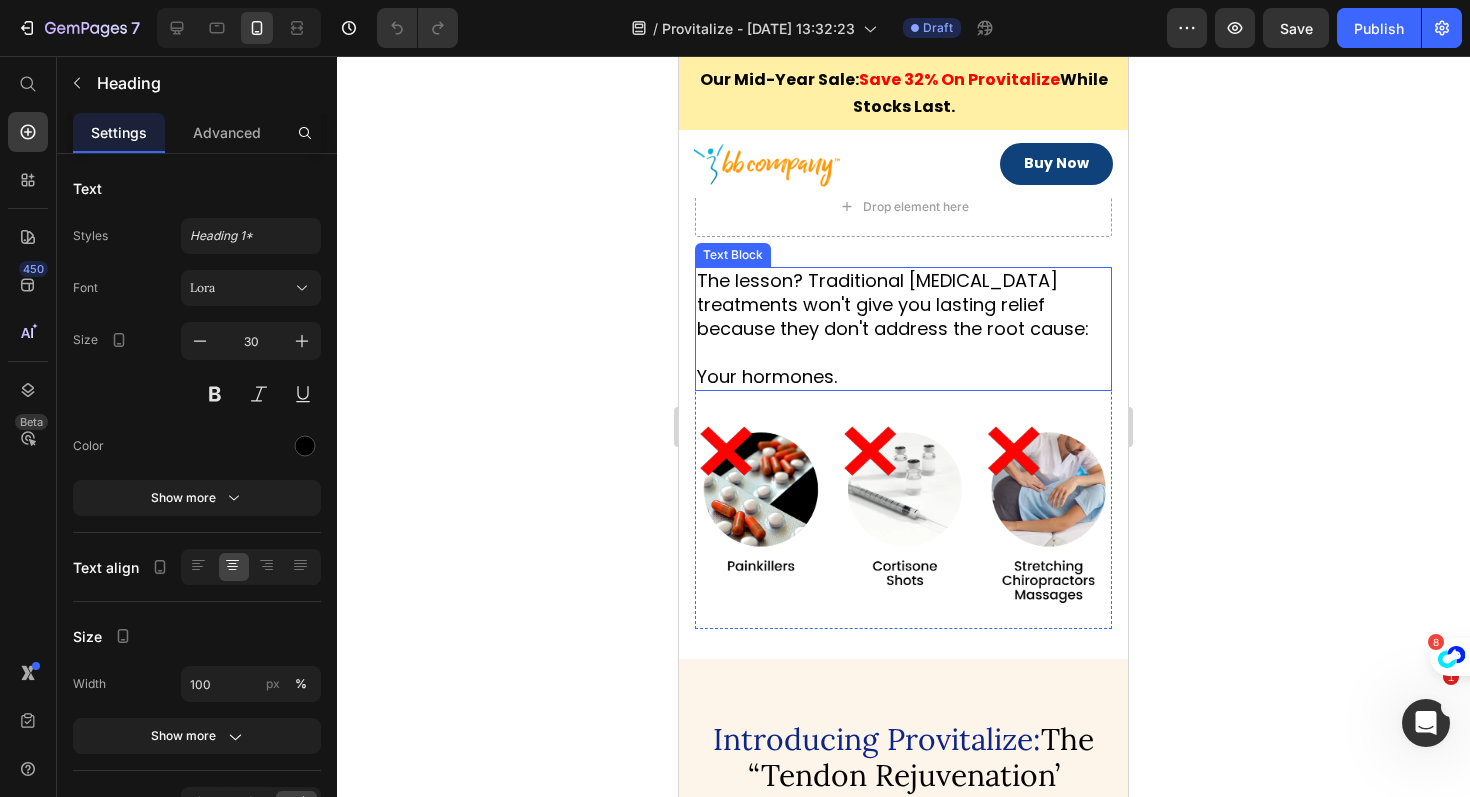click at bounding box center [903, 353] 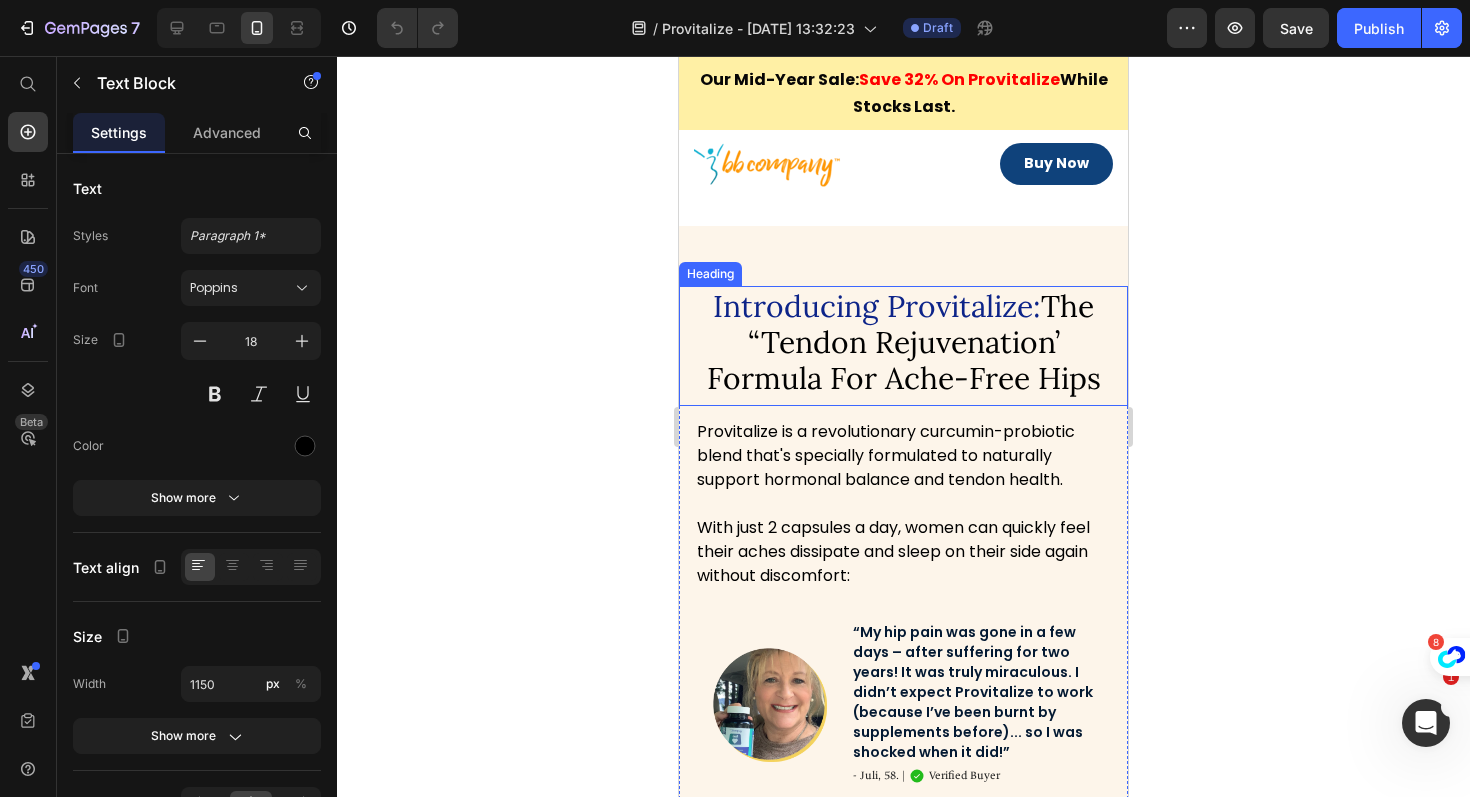 click on "Introducing Provitalize:  The “Tendon Rejuvenation’ Formula For Ache-Free Hips" at bounding box center [903, 346] 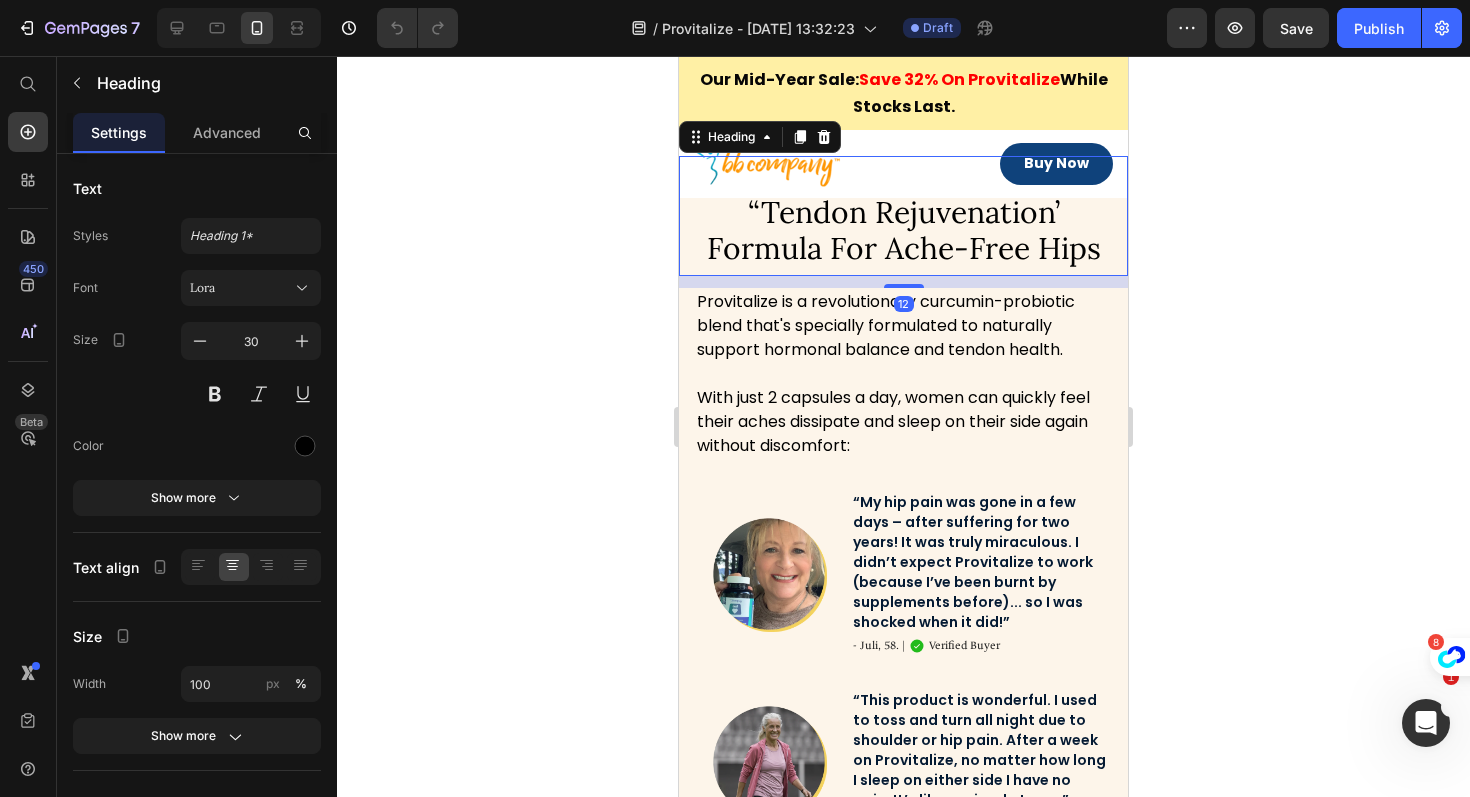 scroll, scrollTop: 3200, scrollLeft: 0, axis: vertical 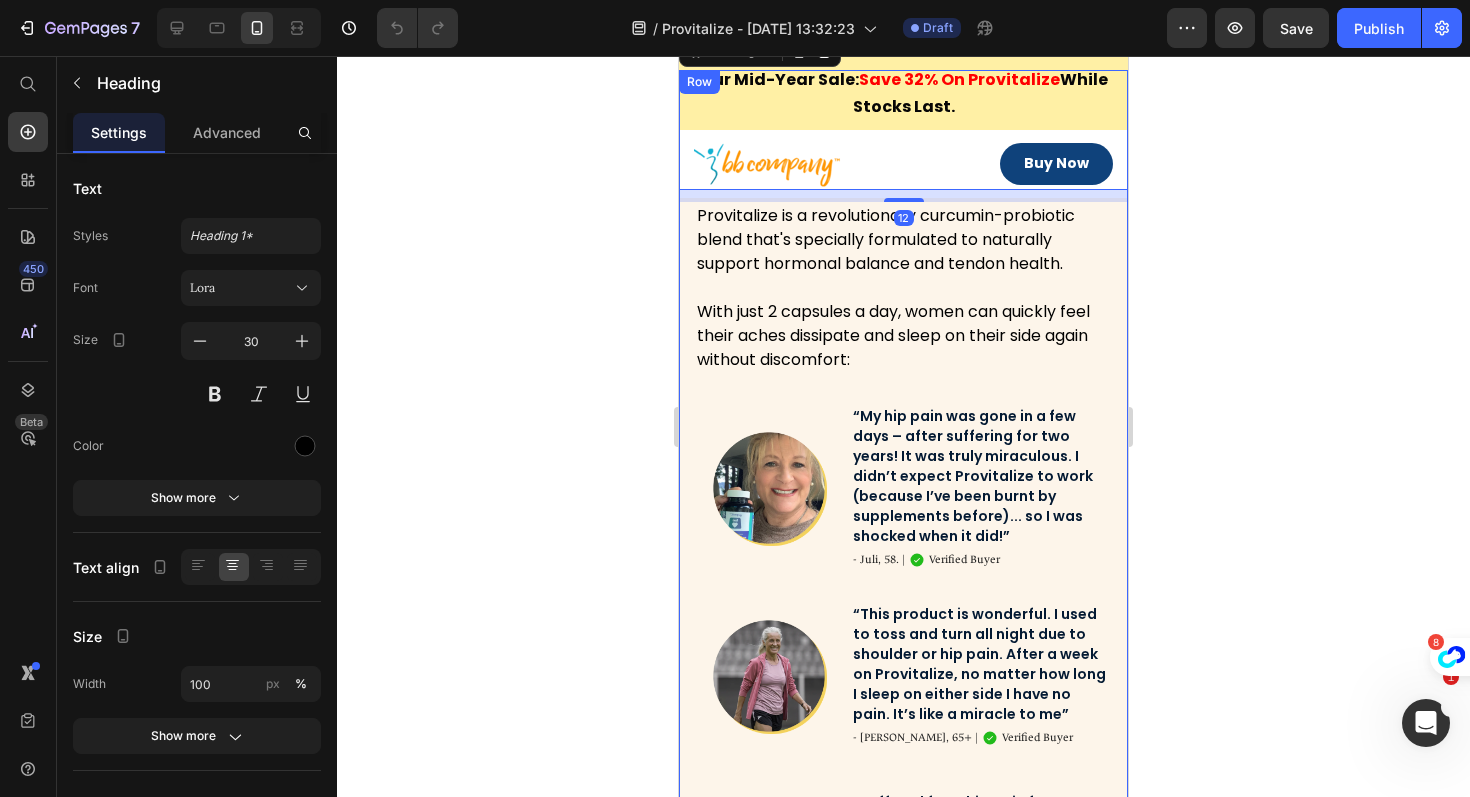 click on "Introducing Provitalize:  The “Tendon Rejuvenation’ Formula For Ache-Free Hips Heading   12 Provitalize is a revolutionary curcumin-probiotic blend that's specially formulated to naturally support hormonal balance and tendon health.    With just 2 capsules a day, women can quickly feel their aches dissipate and sleep on their side again without discomfort: Text Block Image “My hip pain was gone in a few days – after suffering for two years! It was truly miraculous. I didn’t expect Provitalize to work (because I’ve been burnt by supplements before)... so I was shocked when it did!” Text Block - Juli, 58. | Text Block
Icon Verified Buyer Text Block Row Row Image “This product is wonderful. I used to toss and turn all night due to shoulder or hip pain. After a week on Provitalize, no matter how long I sleep on either side I have no pain. It’s like a miracle to me” Text Block - [PERSON_NAME], 65+ | Text Block
Icon Verified Buyer Text Block Row Row Image Text Block Row" at bounding box center (903, 499) 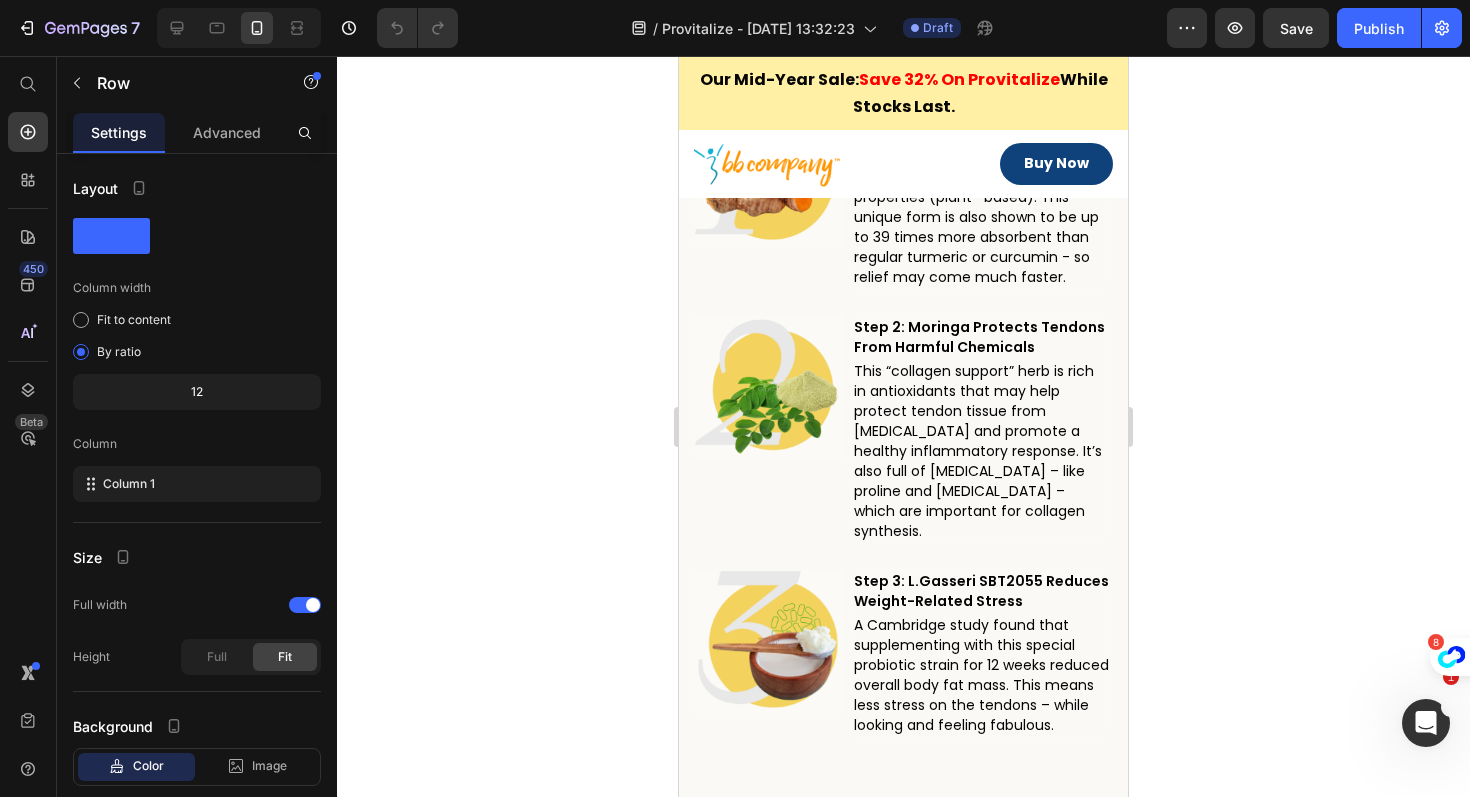 scroll, scrollTop: 4337, scrollLeft: 0, axis: vertical 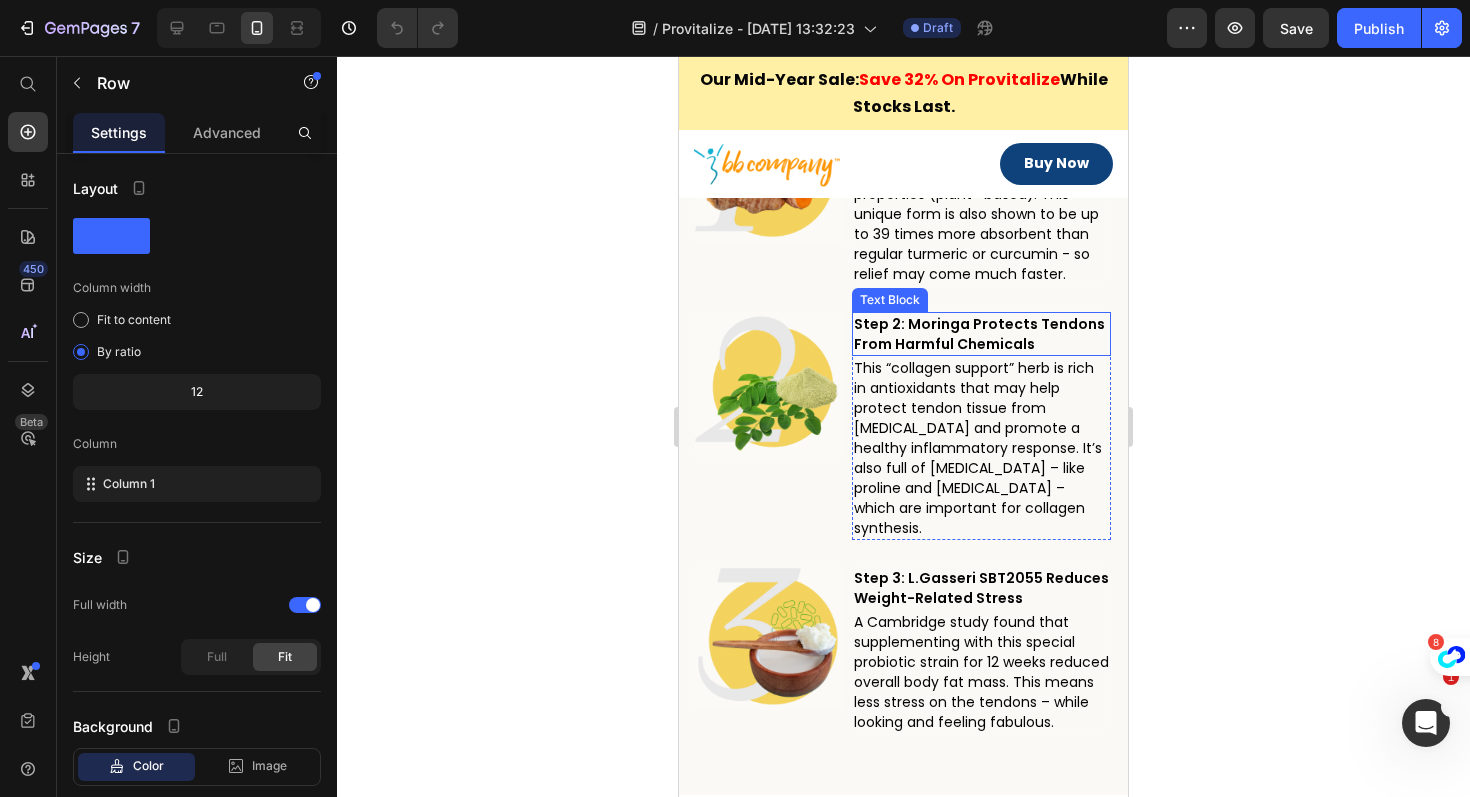 click on "Step 2: Moringa Protects Tendons From Harmful Chemicals" at bounding box center (981, 334) 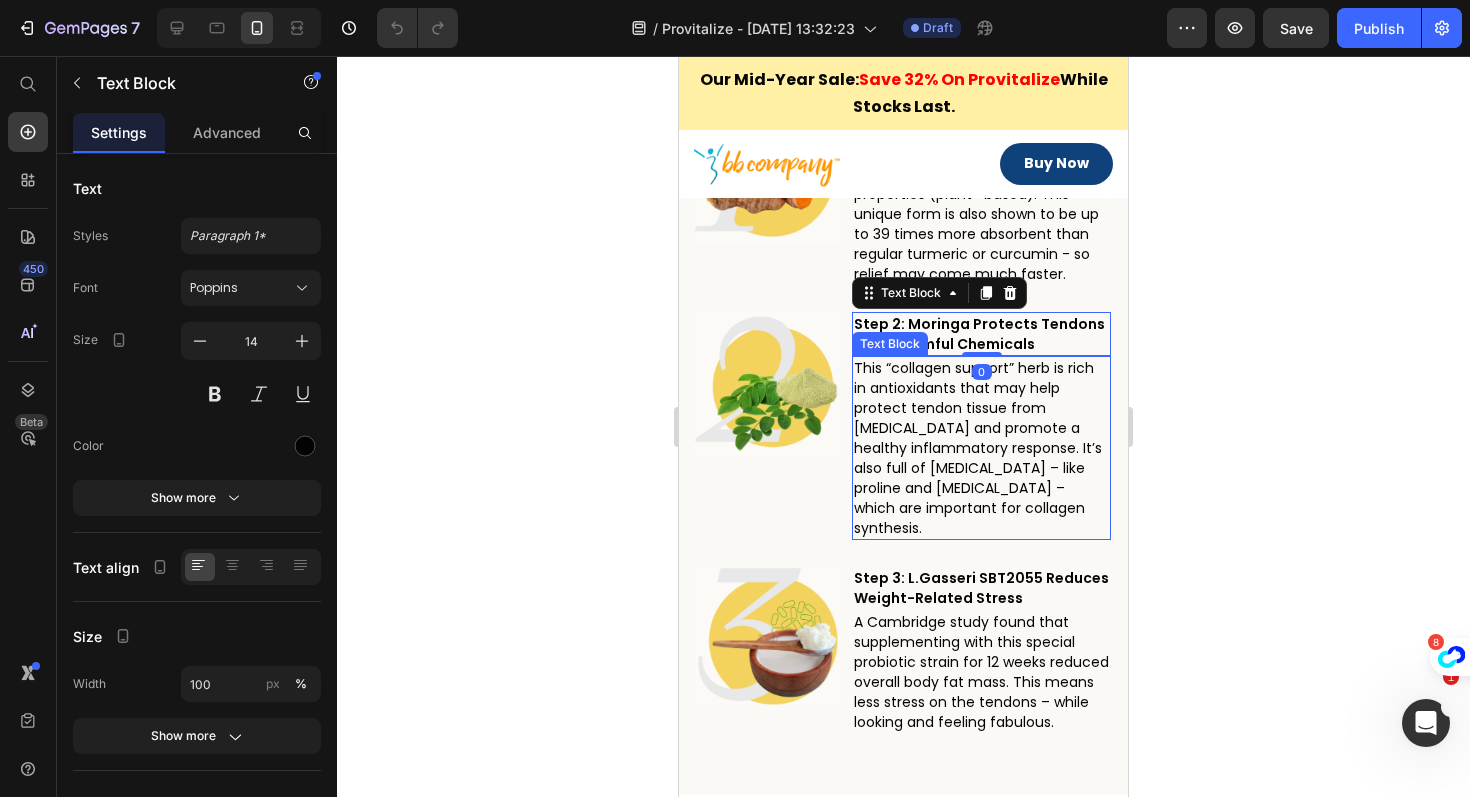 click on "This “collagen support” herb is rich in antioxidants that may help protect tendon tissue from [MEDICAL_DATA] and promote a healthy inflammatory response. It’s also full of [MEDICAL_DATA] – like proline and [MEDICAL_DATA] – which are important for collagen synthesis." at bounding box center (981, 448) 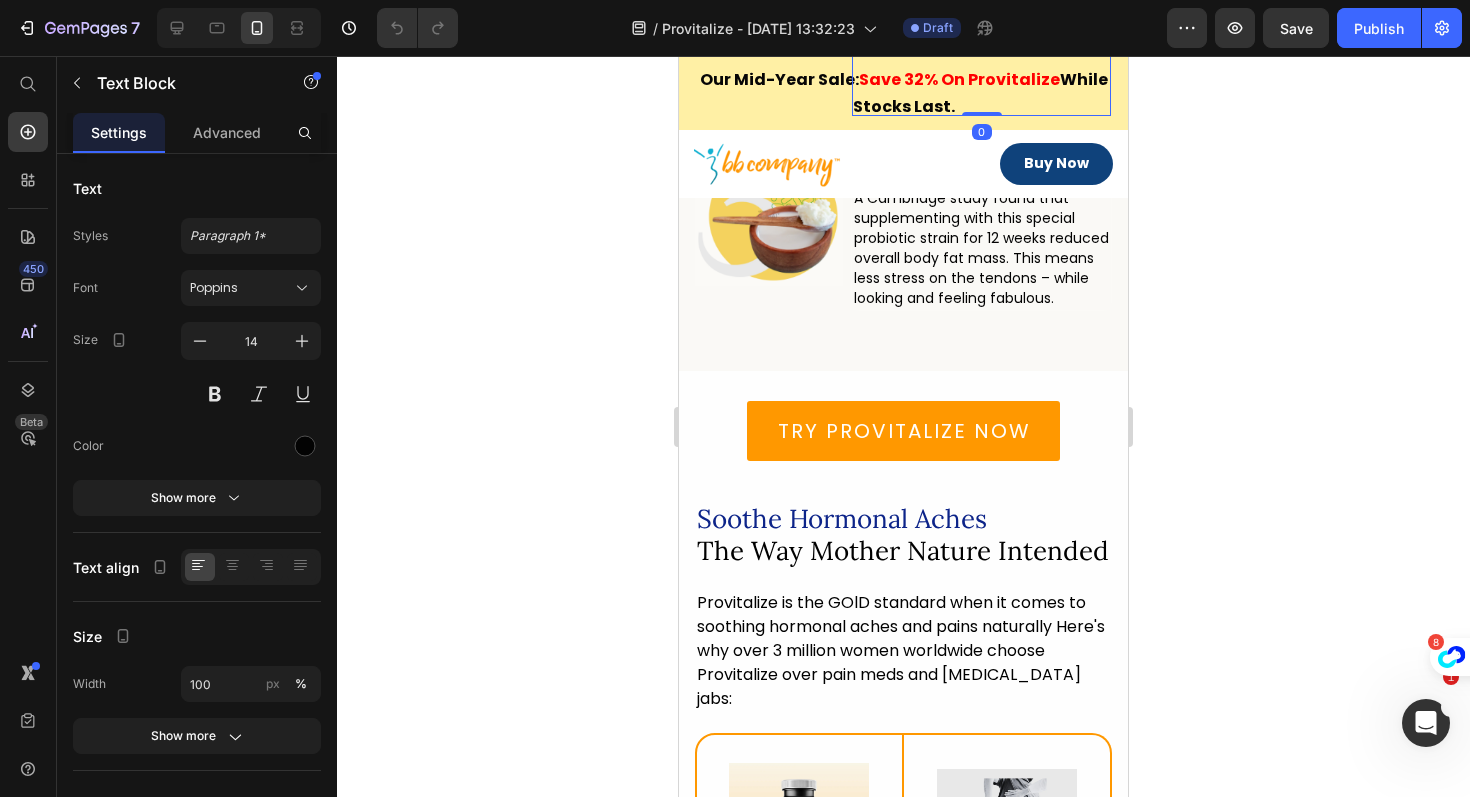 scroll, scrollTop: 4764, scrollLeft: 0, axis: vertical 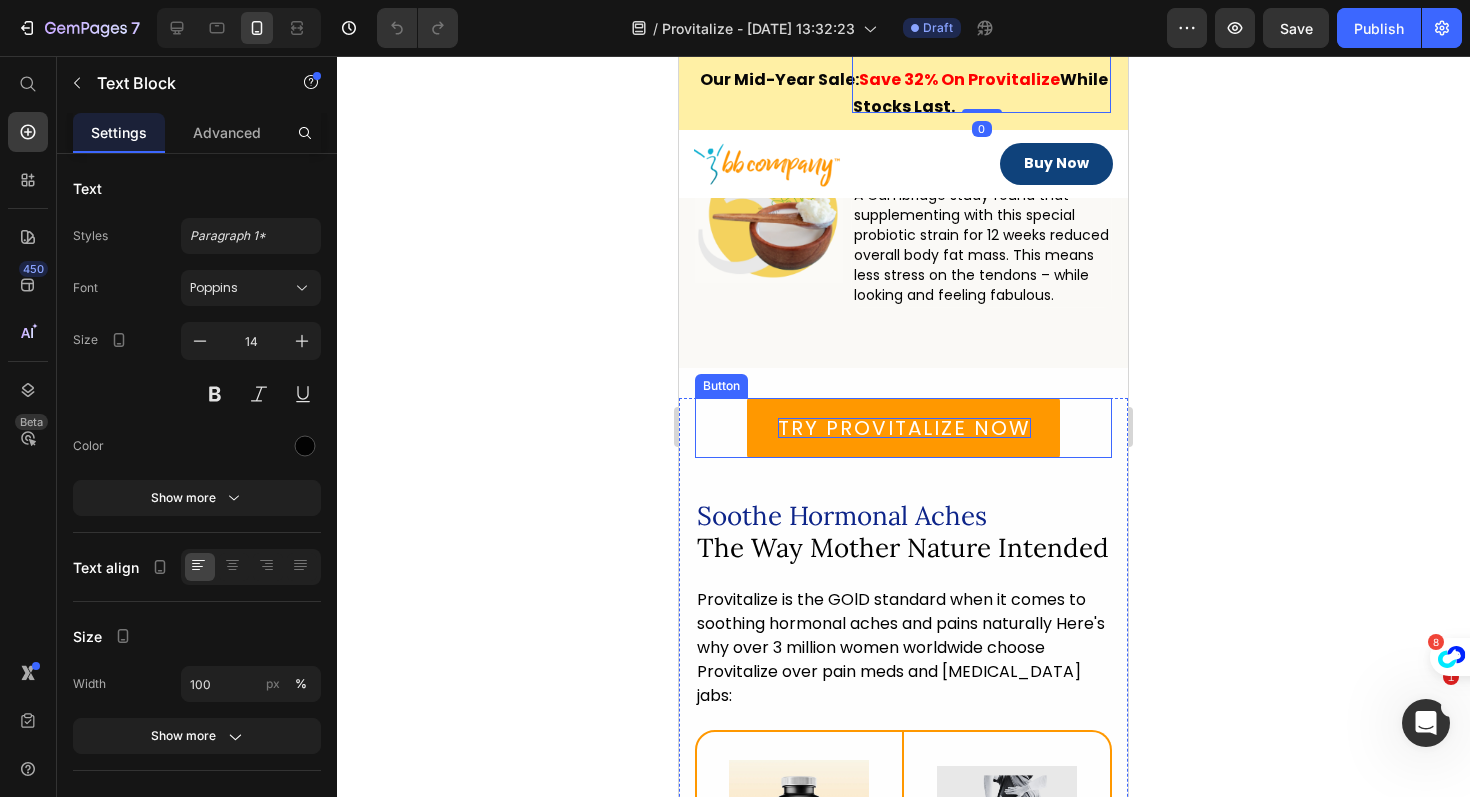 click on "TRY PROVITALIZE NOW" at bounding box center (904, 428) 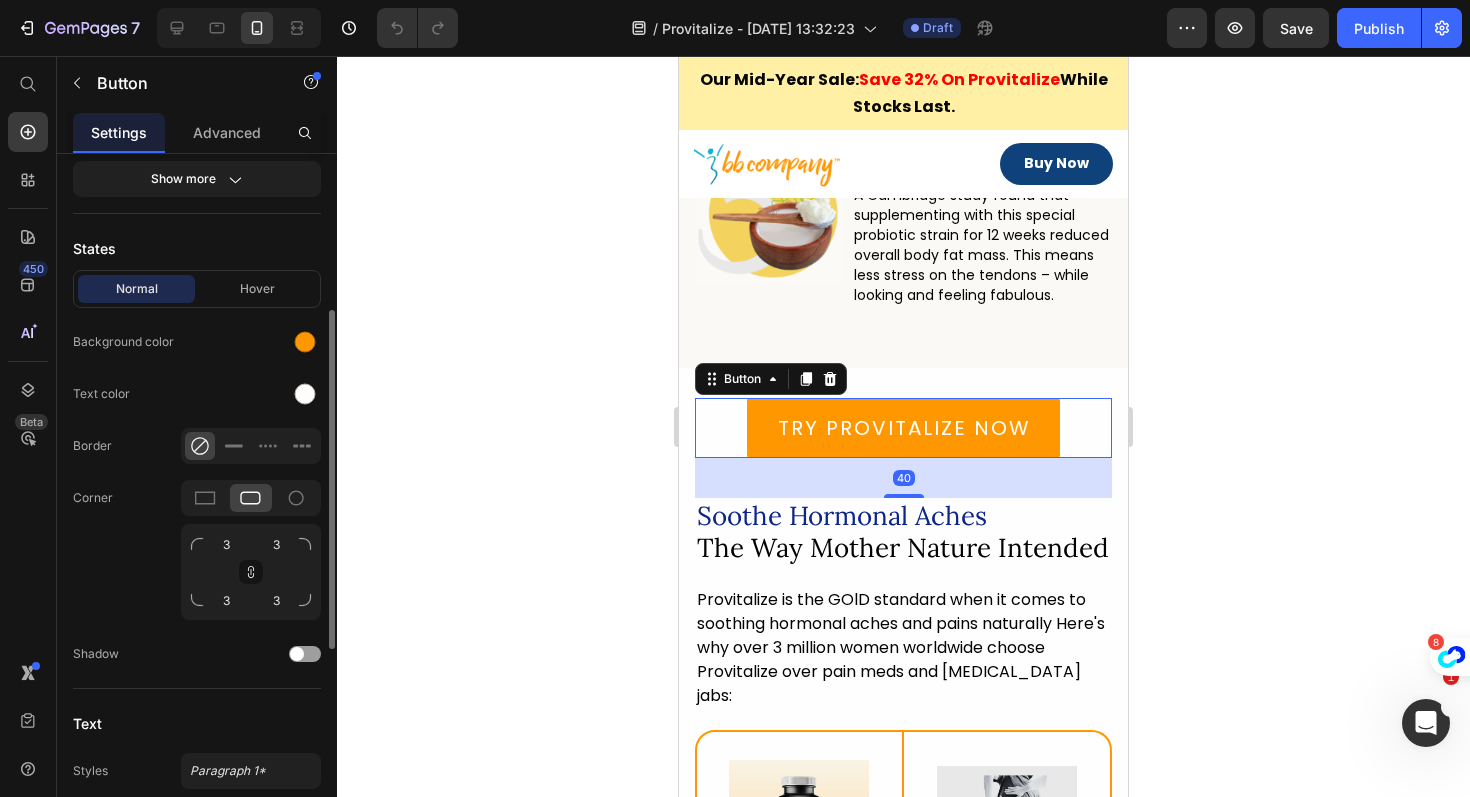 scroll, scrollTop: 398, scrollLeft: 0, axis: vertical 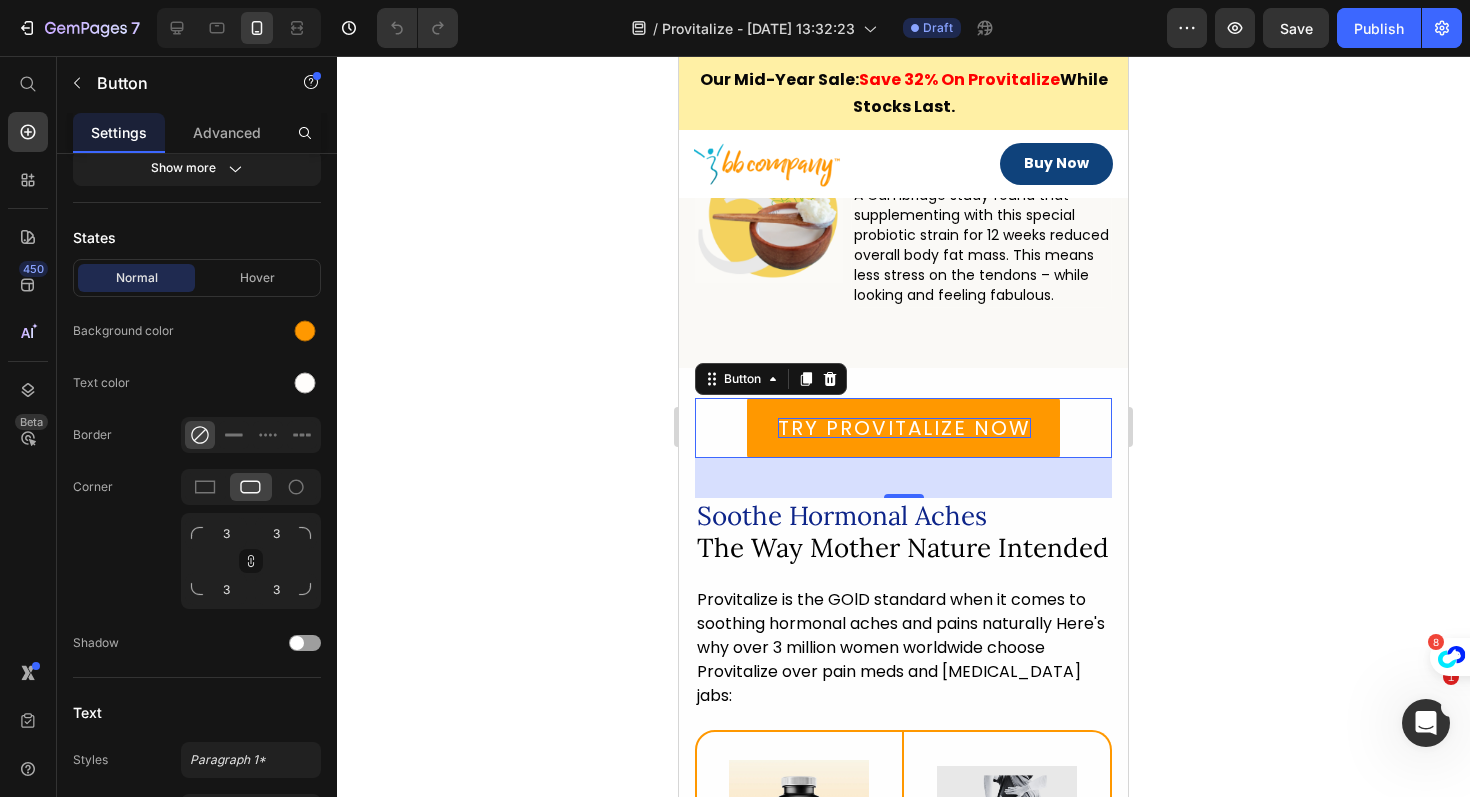 click on "TRY PROVITALIZE NOW" at bounding box center (904, 428) 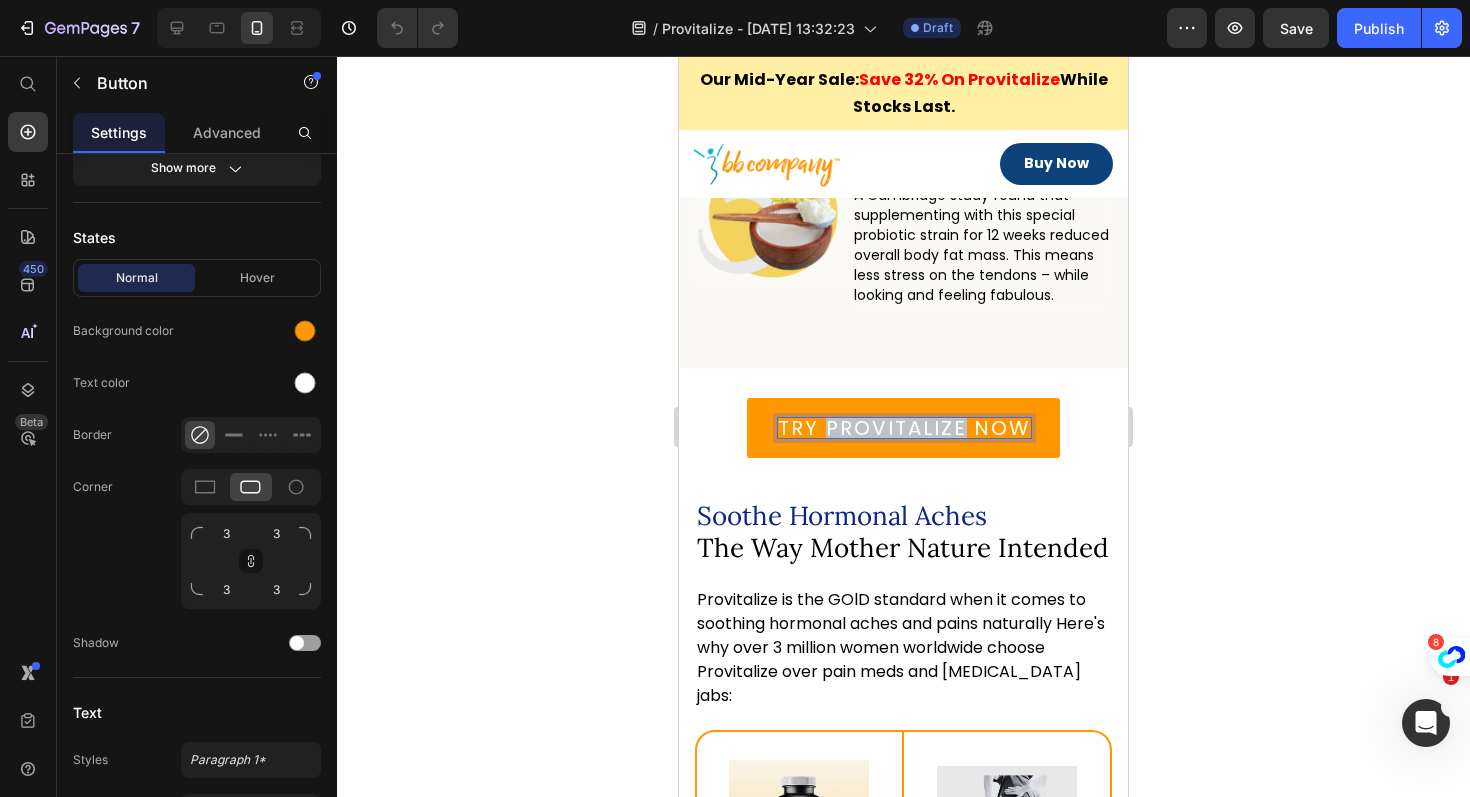 click on "TRY PROVITALIZE NOW" at bounding box center [904, 428] 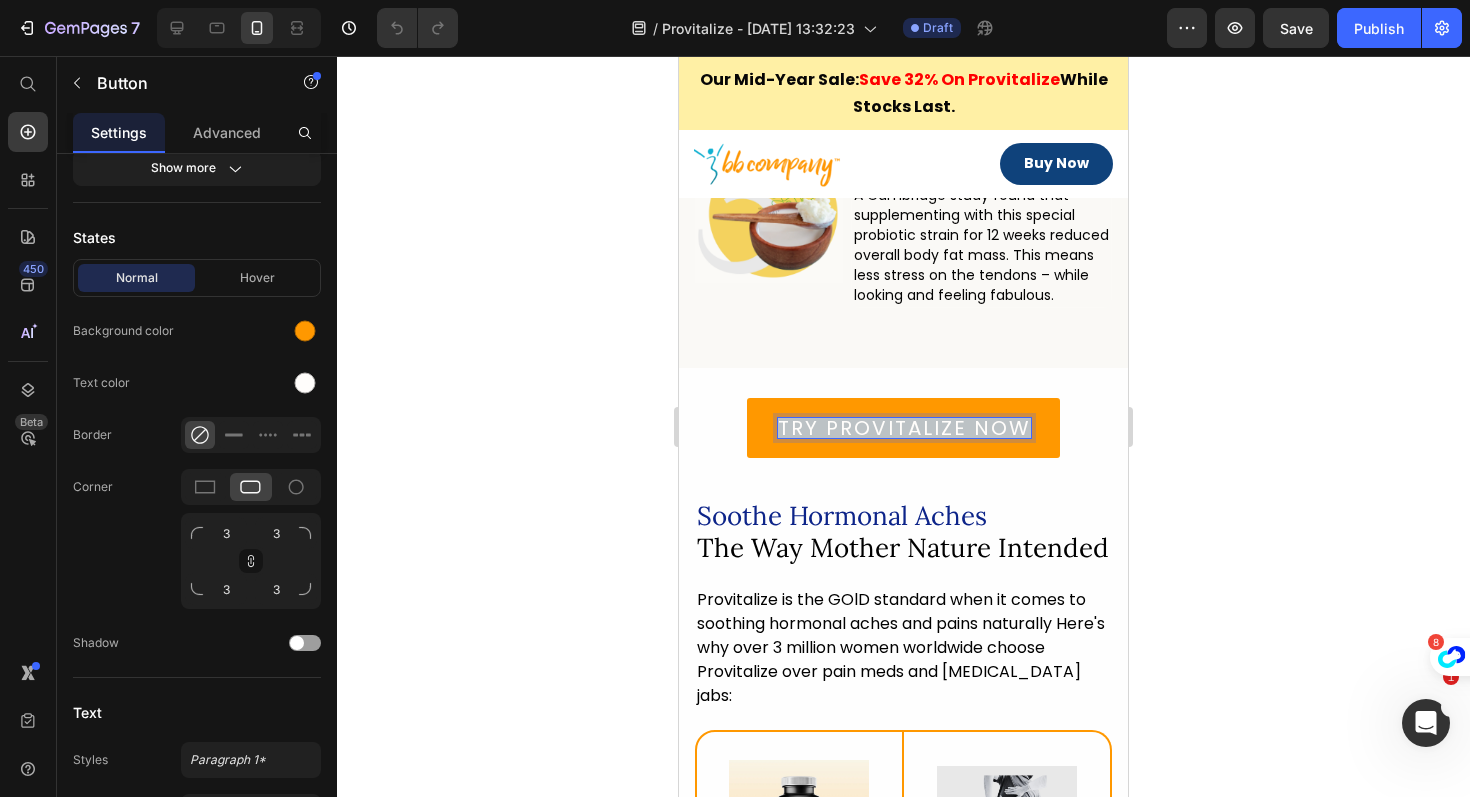click on "TRY PROVITALIZE NOW" at bounding box center (904, 428) 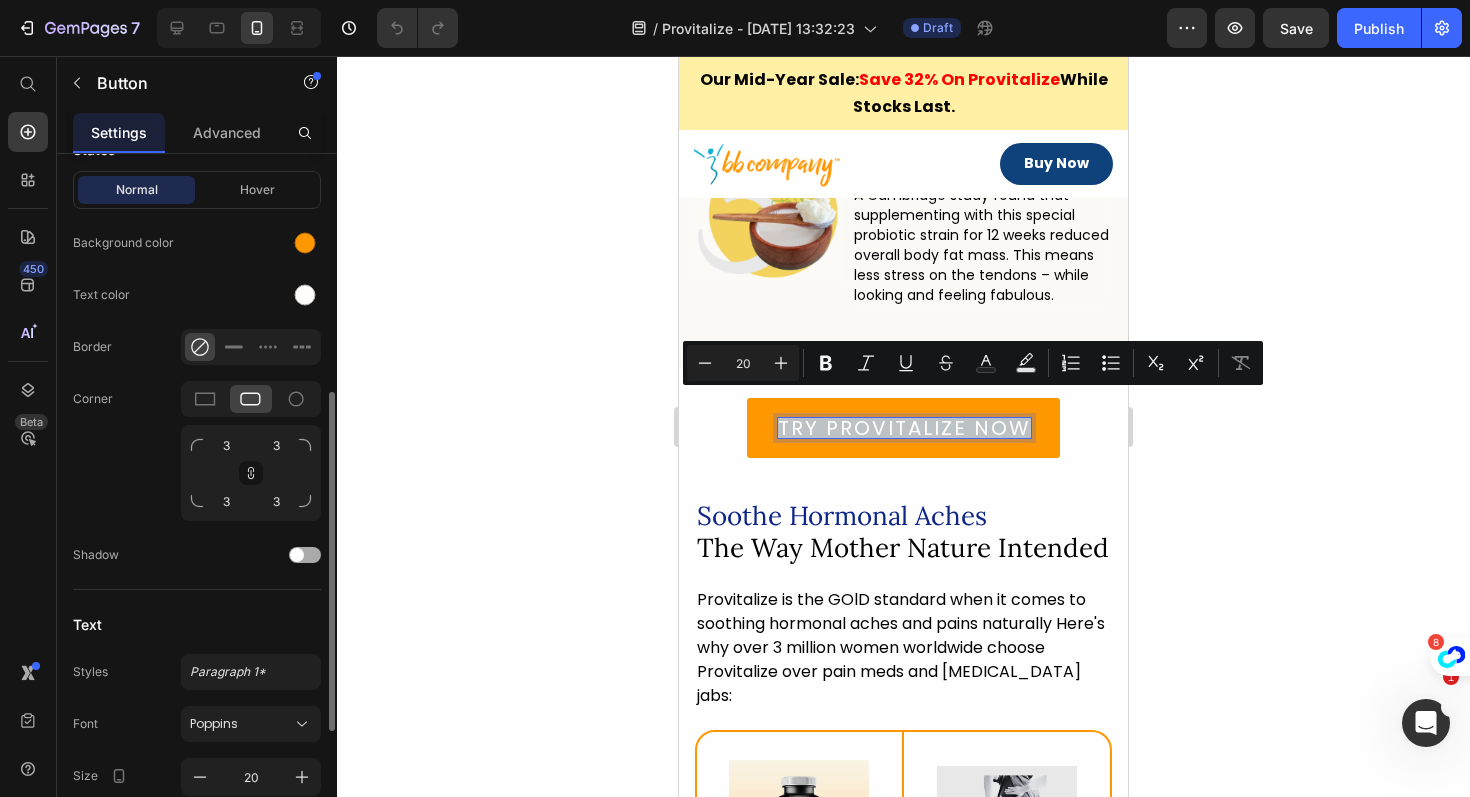 scroll, scrollTop: 488, scrollLeft: 0, axis: vertical 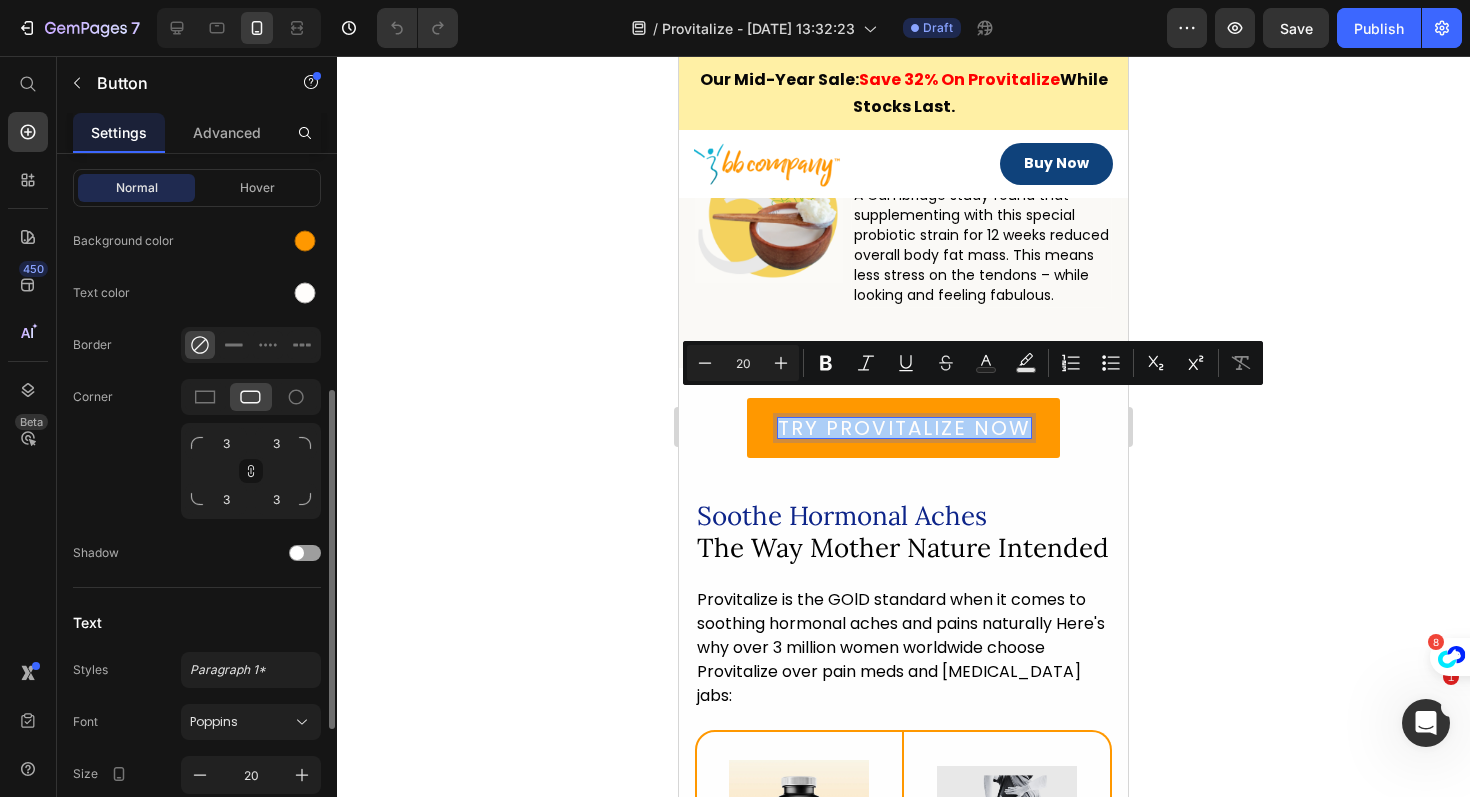 click 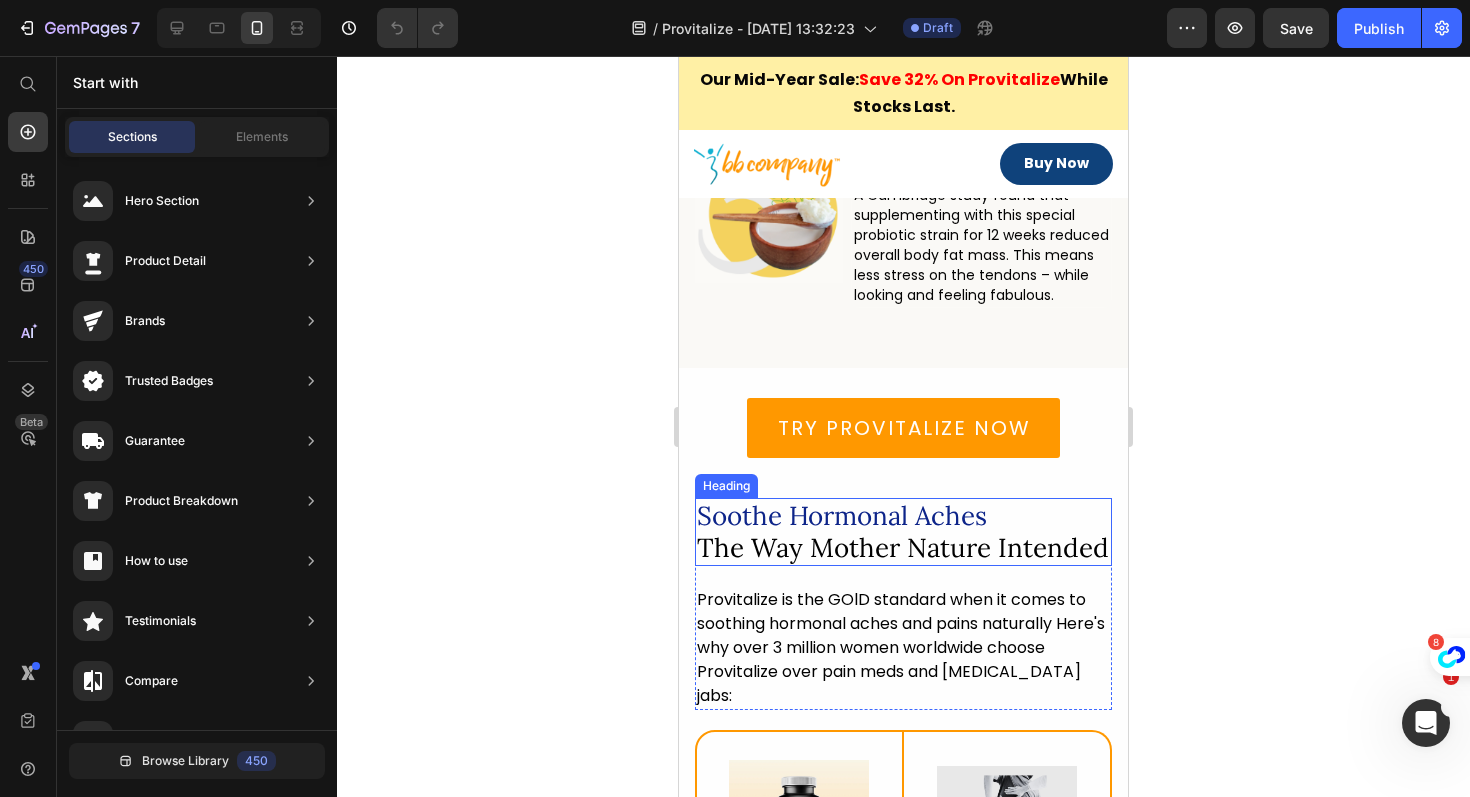 click on "Soothe Hormonal Aches   The Way Mother Nature Intended" at bounding box center [903, 532] 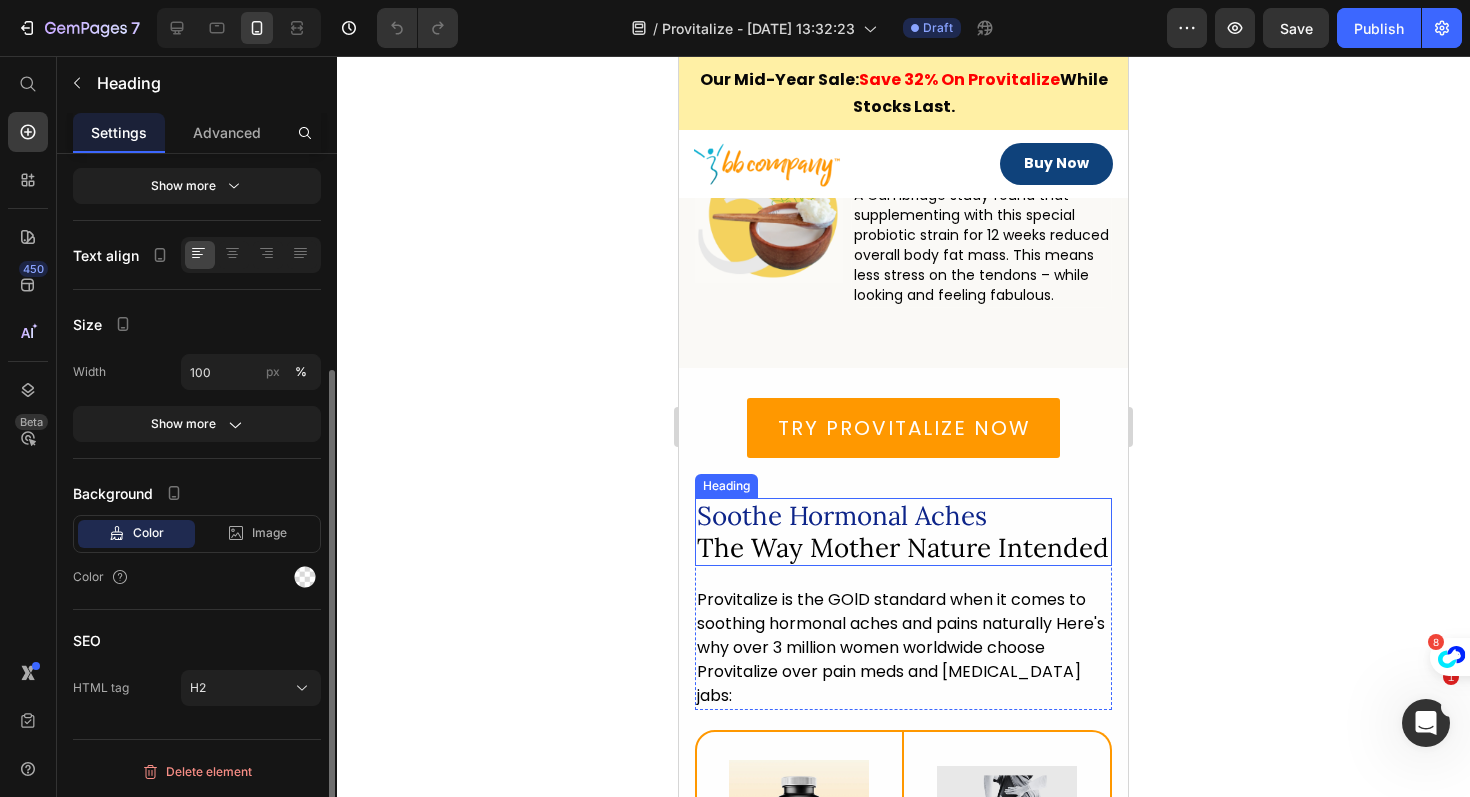 scroll, scrollTop: 0, scrollLeft: 0, axis: both 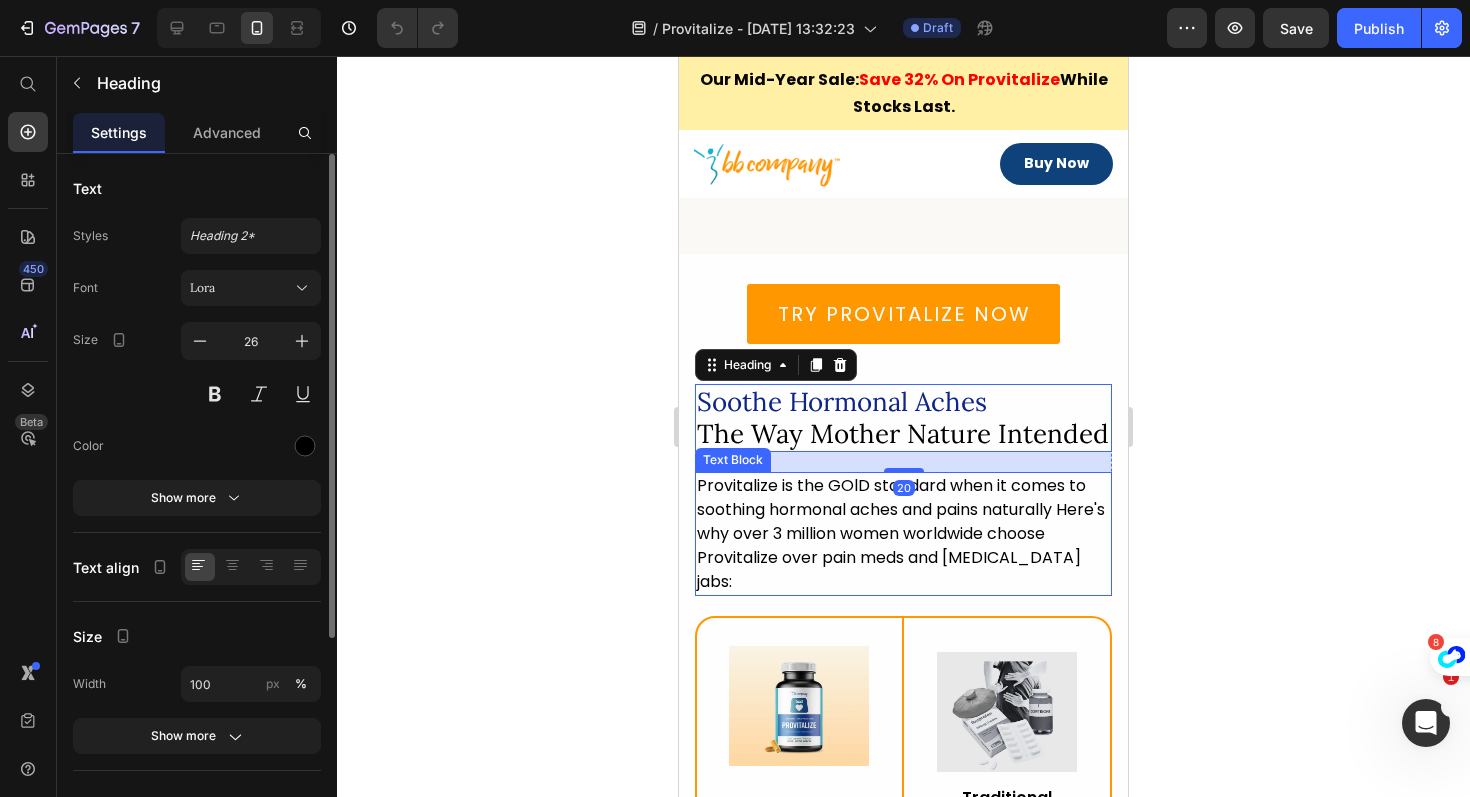 click 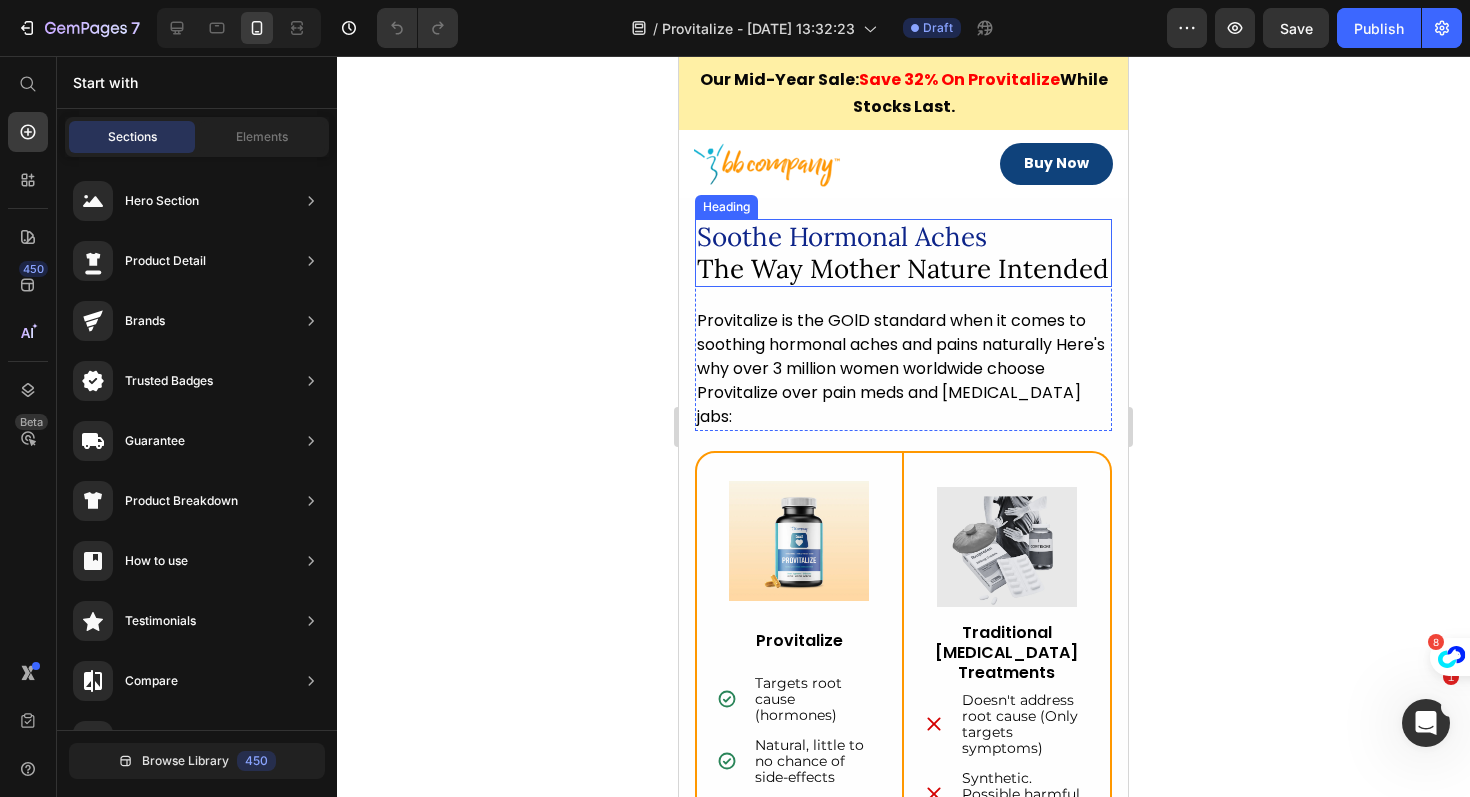 scroll, scrollTop: 5040, scrollLeft: 0, axis: vertical 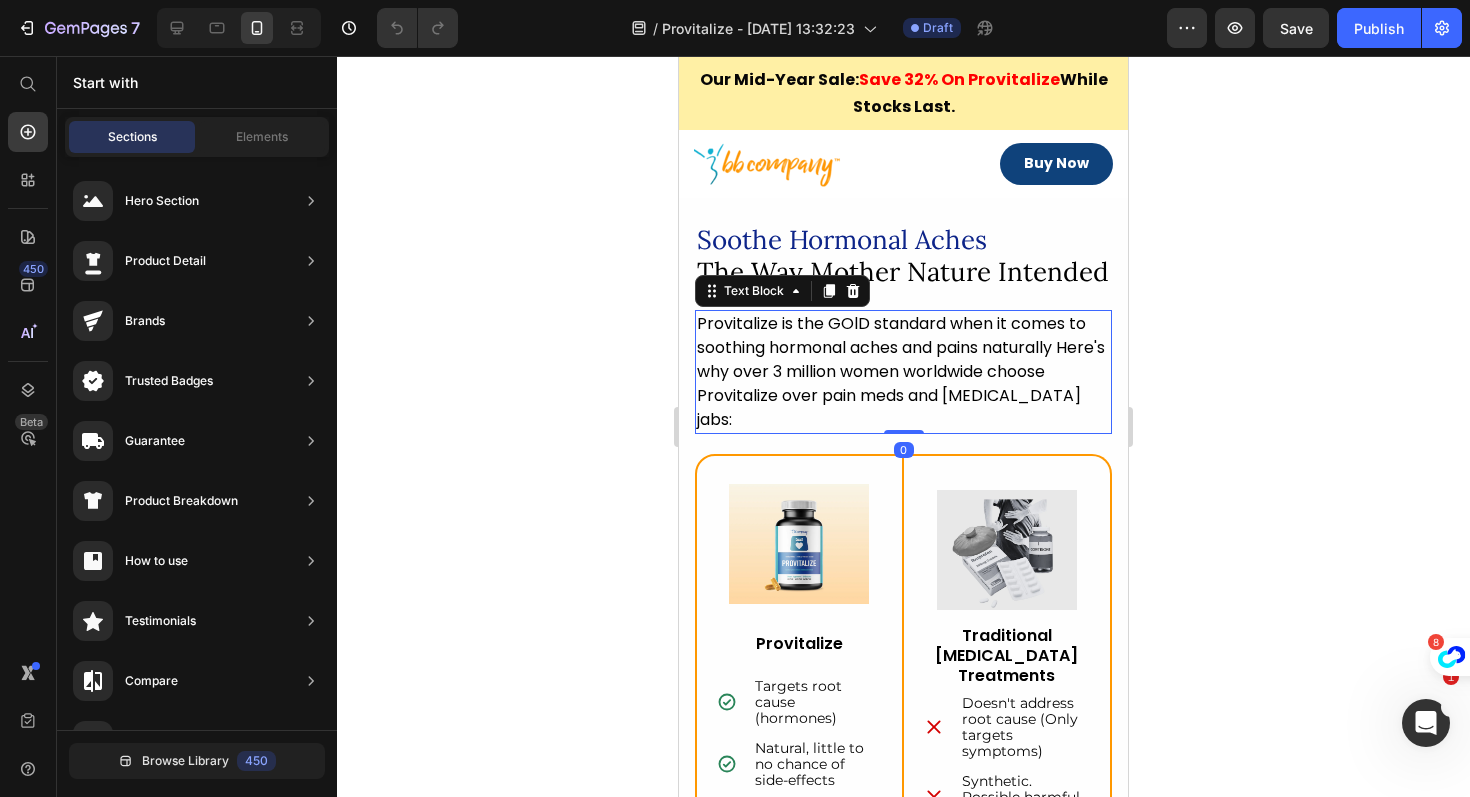 click on "Provitalize is the GOlD standard when it comes to soothing hormonal aches and pains naturally Here's why over 3 million women worldwide choose Provitalize over pain meds and [MEDICAL_DATA] jabs:" at bounding box center (903, 372) 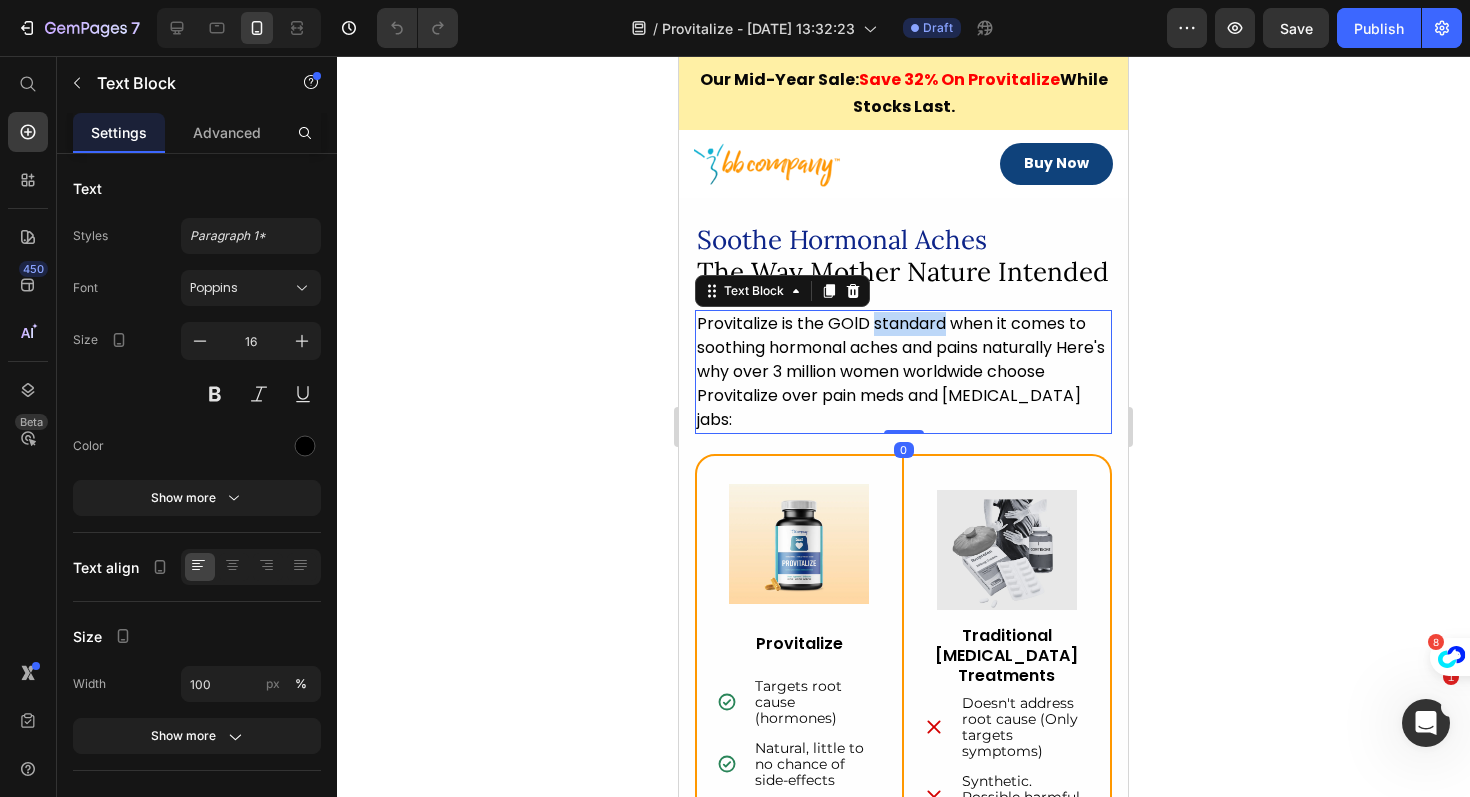 click on "Provitalize is the GOlD standard when it comes to soothing hormonal aches and pains naturally Here's why over 3 million women worldwide choose Provitalize over pain meds and [MEDICAL_DATA] jabs:" at bounding box center [903, 372] 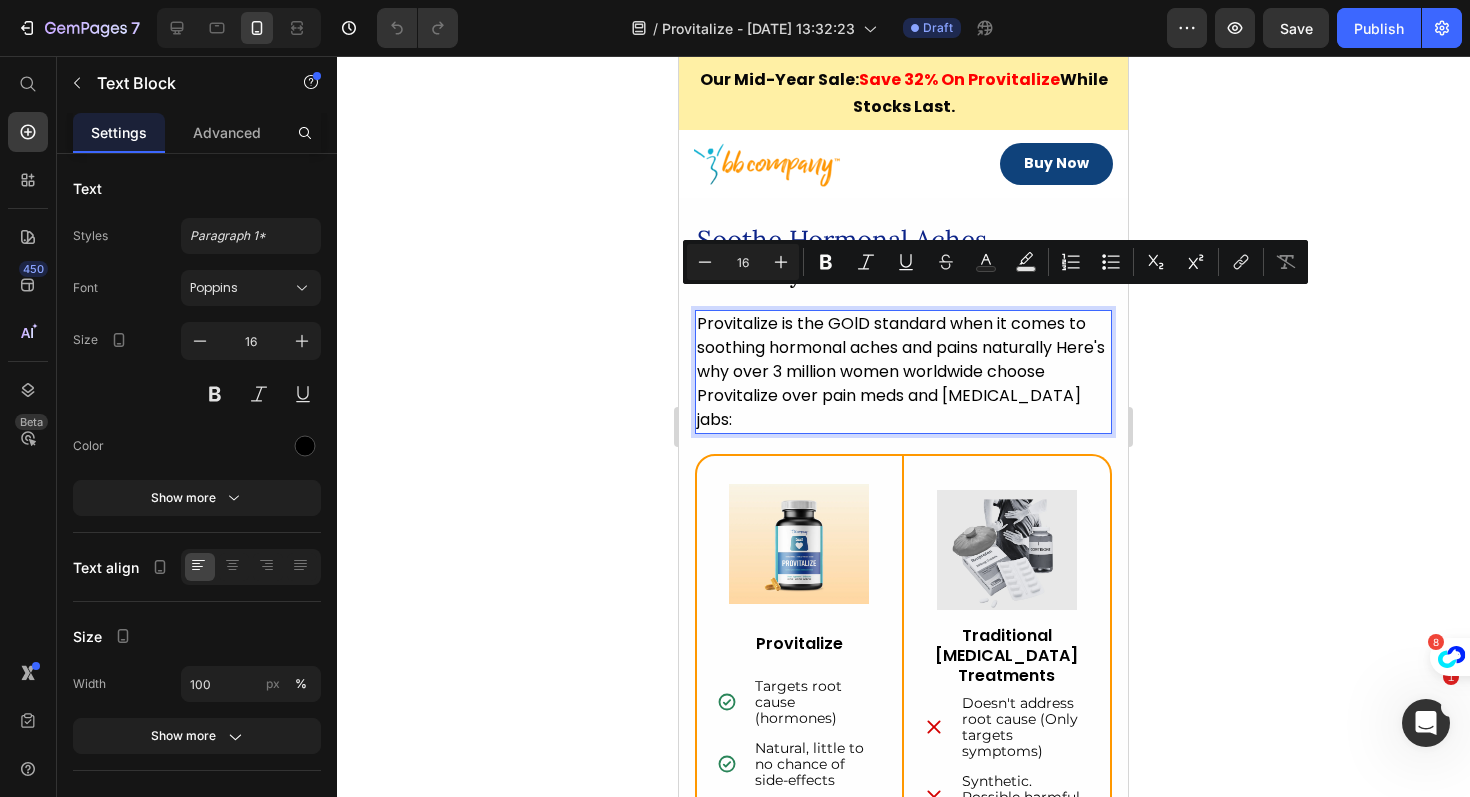 click on "Provitalize is the GOlD standard when it comes to soothing hormonal aches and pains naturally Here's why over 3 million women worldwide choose Provitalize over pain meds and [MEDICAL_DATA] jabs:" at bounding box center (903, 372) 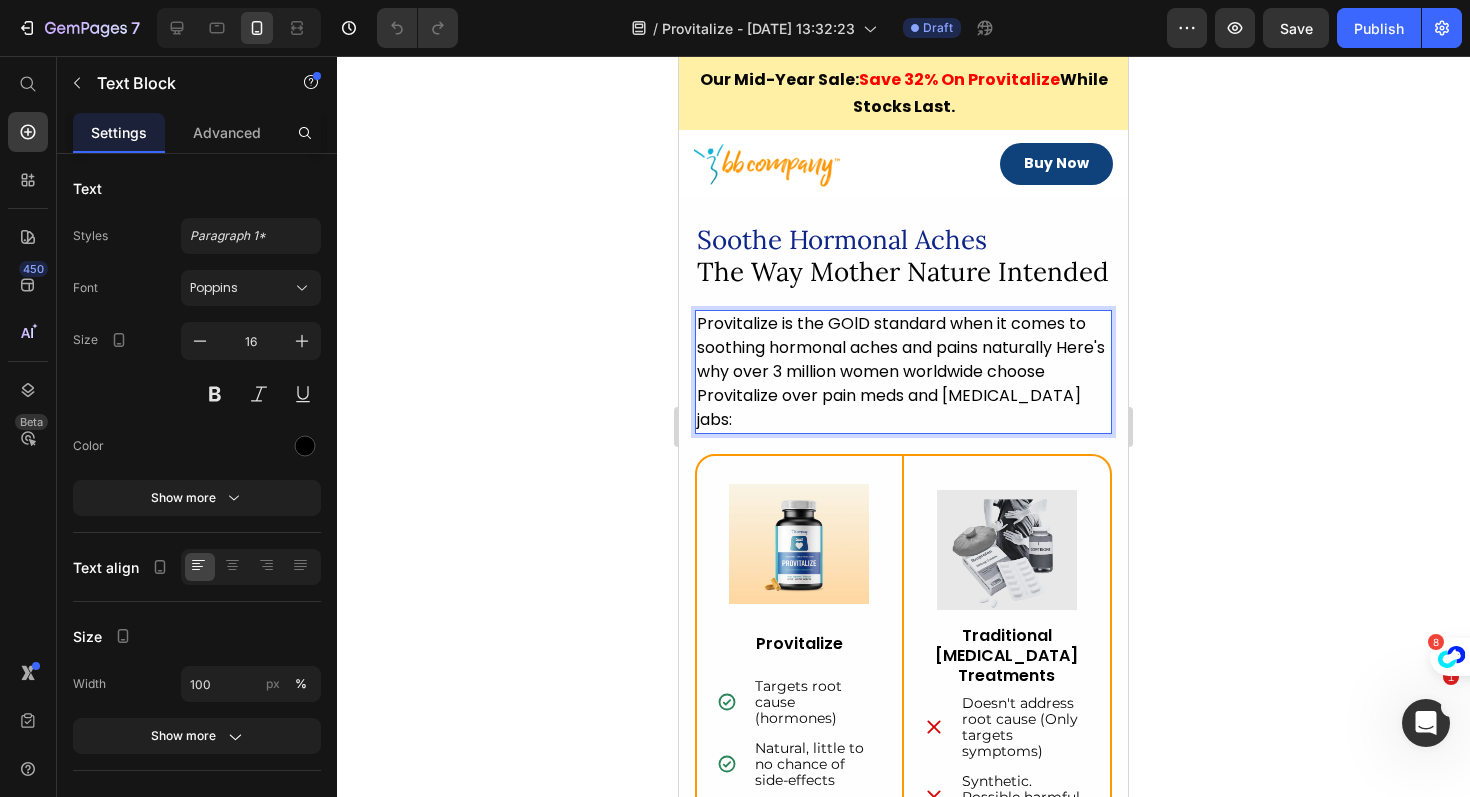 click on "Provitalize is the GOlD standard when it comes to soothing hormonal aches and pains naturally Here's why over 3 million women worldwide choose Provitalize over pain meds and [MEDICAL_DATA] jabs:" at bounding box center [903, 372] 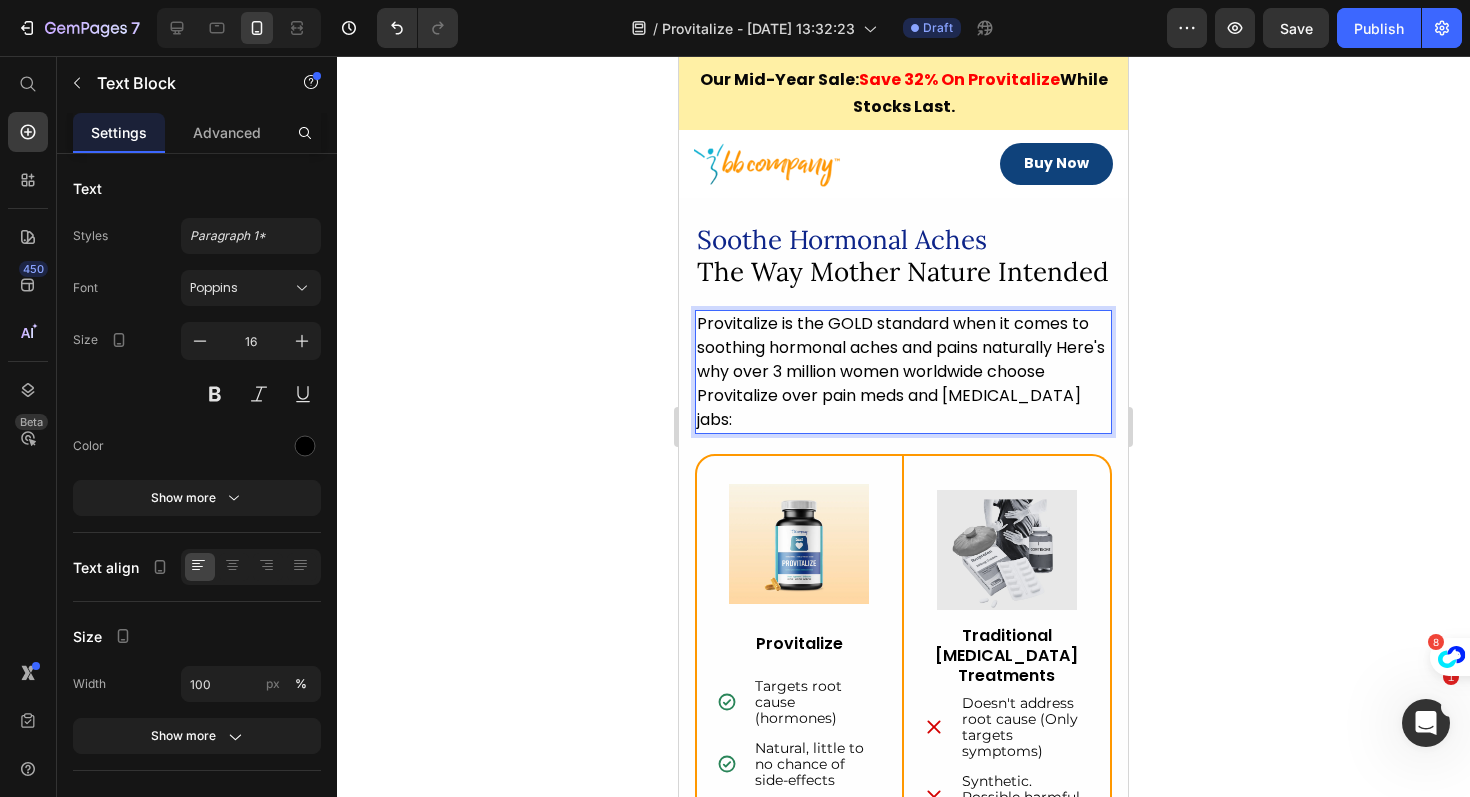 click 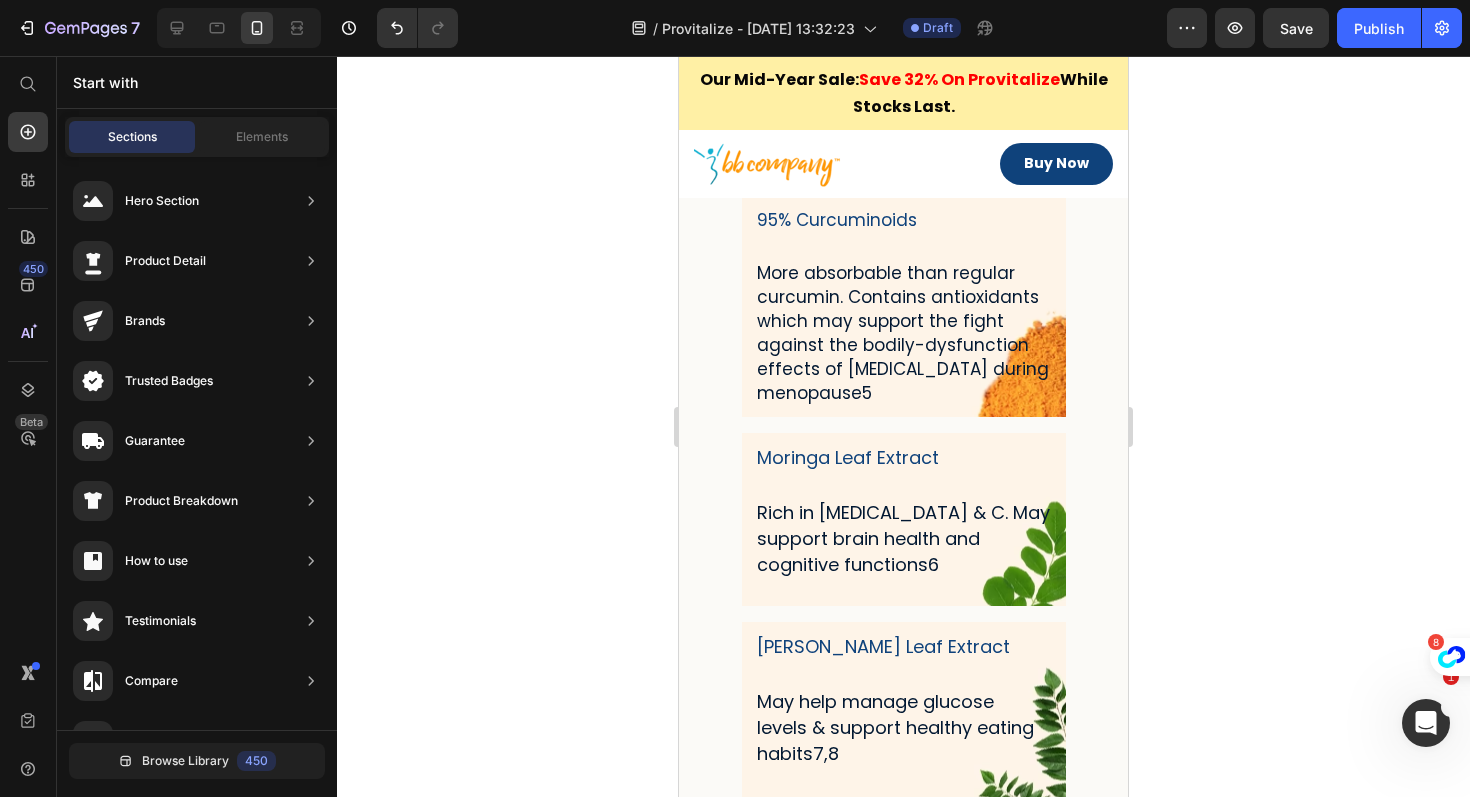 scroll, scrollTop: 14119, scrollLeft: 0, axis: vertical 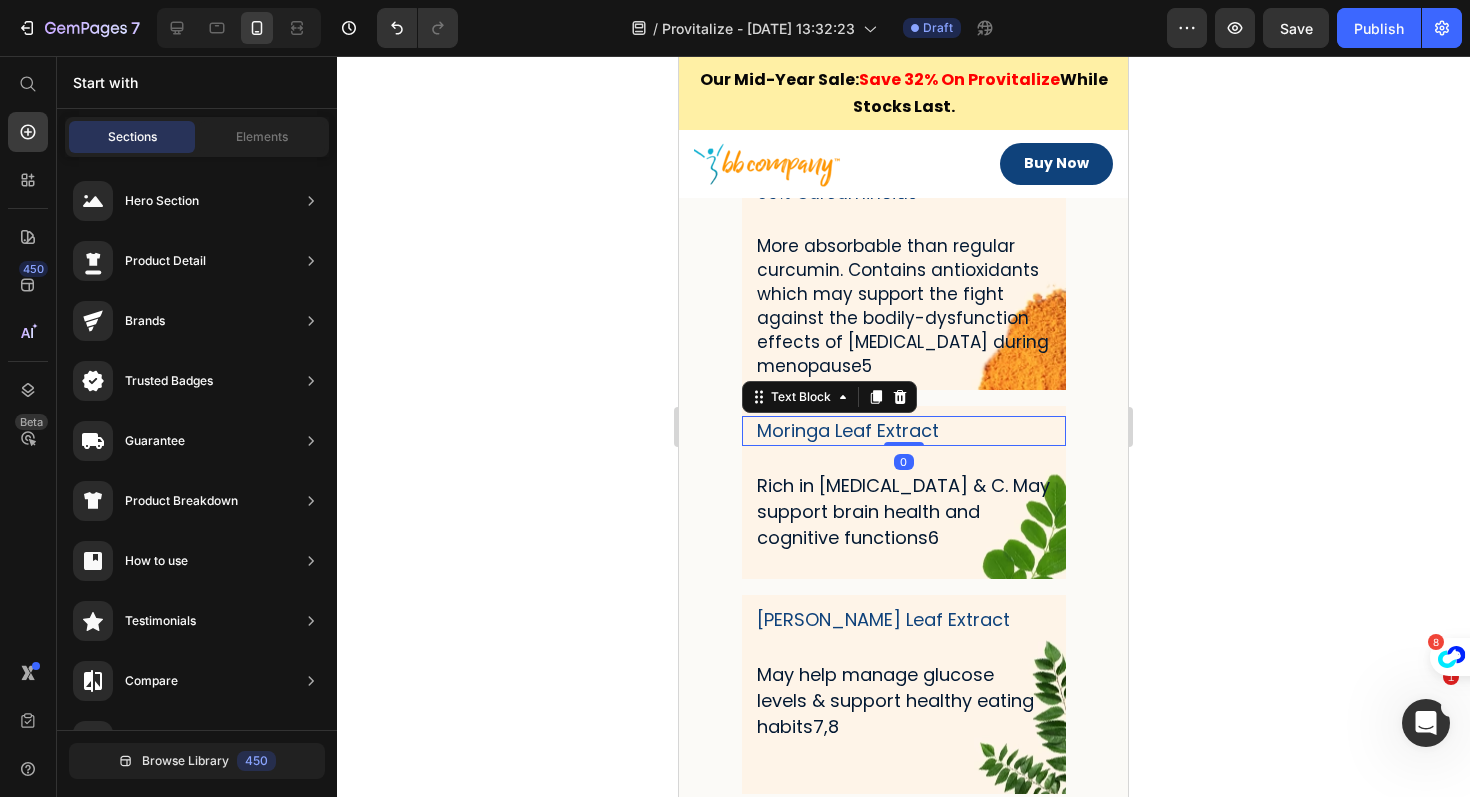 click on "Moringa Leaf Extract" at bounding box center (910, 431) 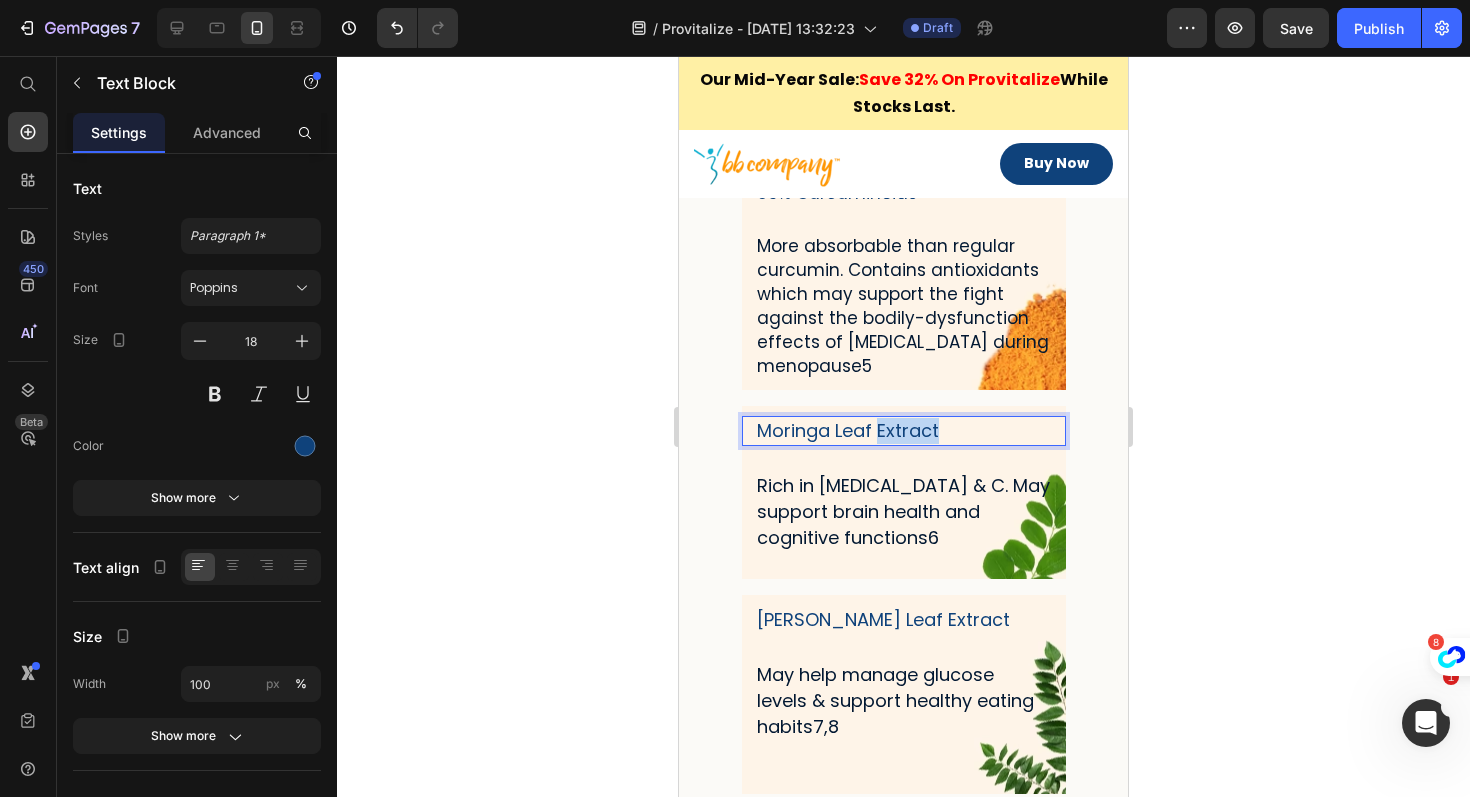 click on "Moringa Leaf Extract" at bounding box center (910, 431) 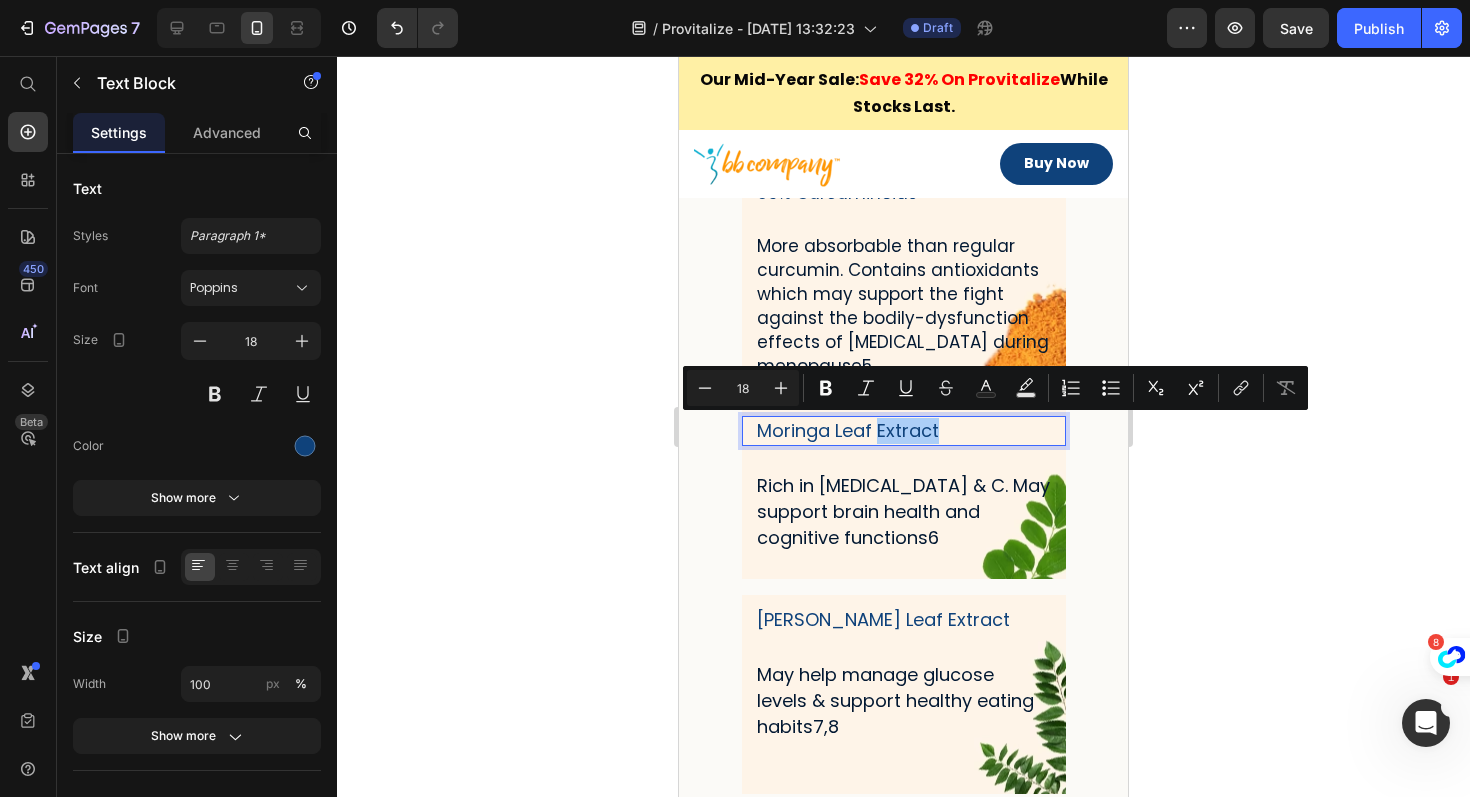 click 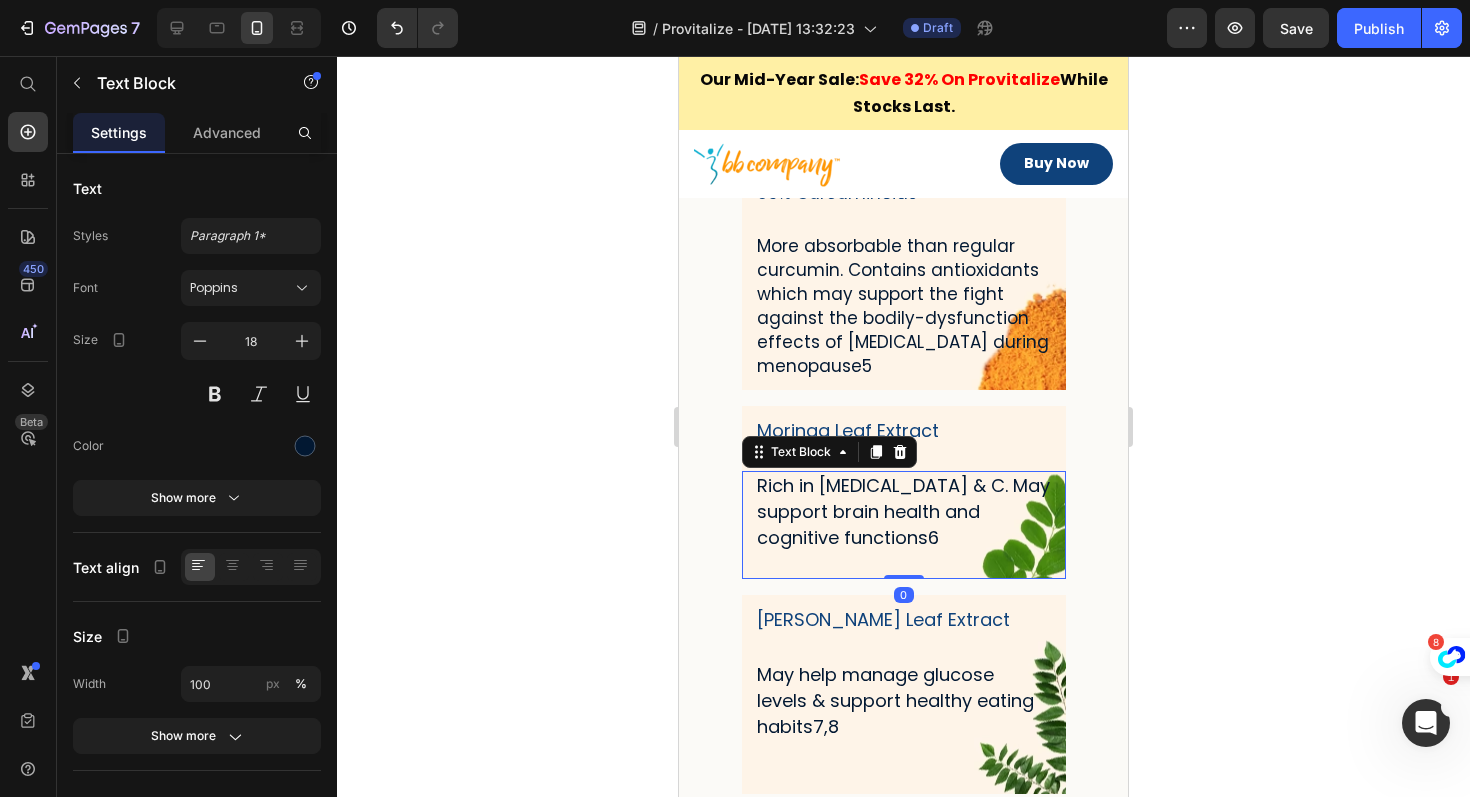 click at bounding box center (910, 564) 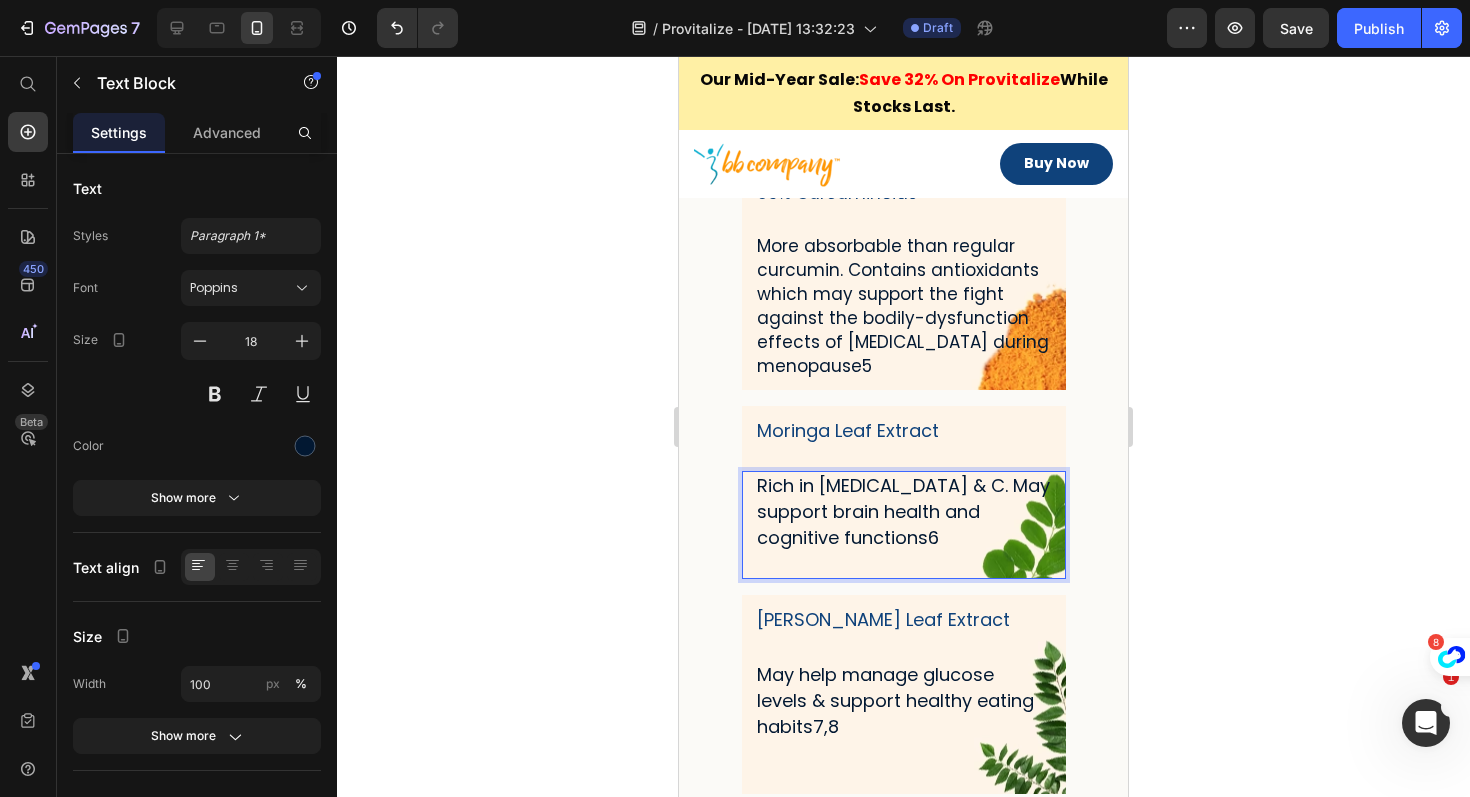 click at bounding box center [910, 564] 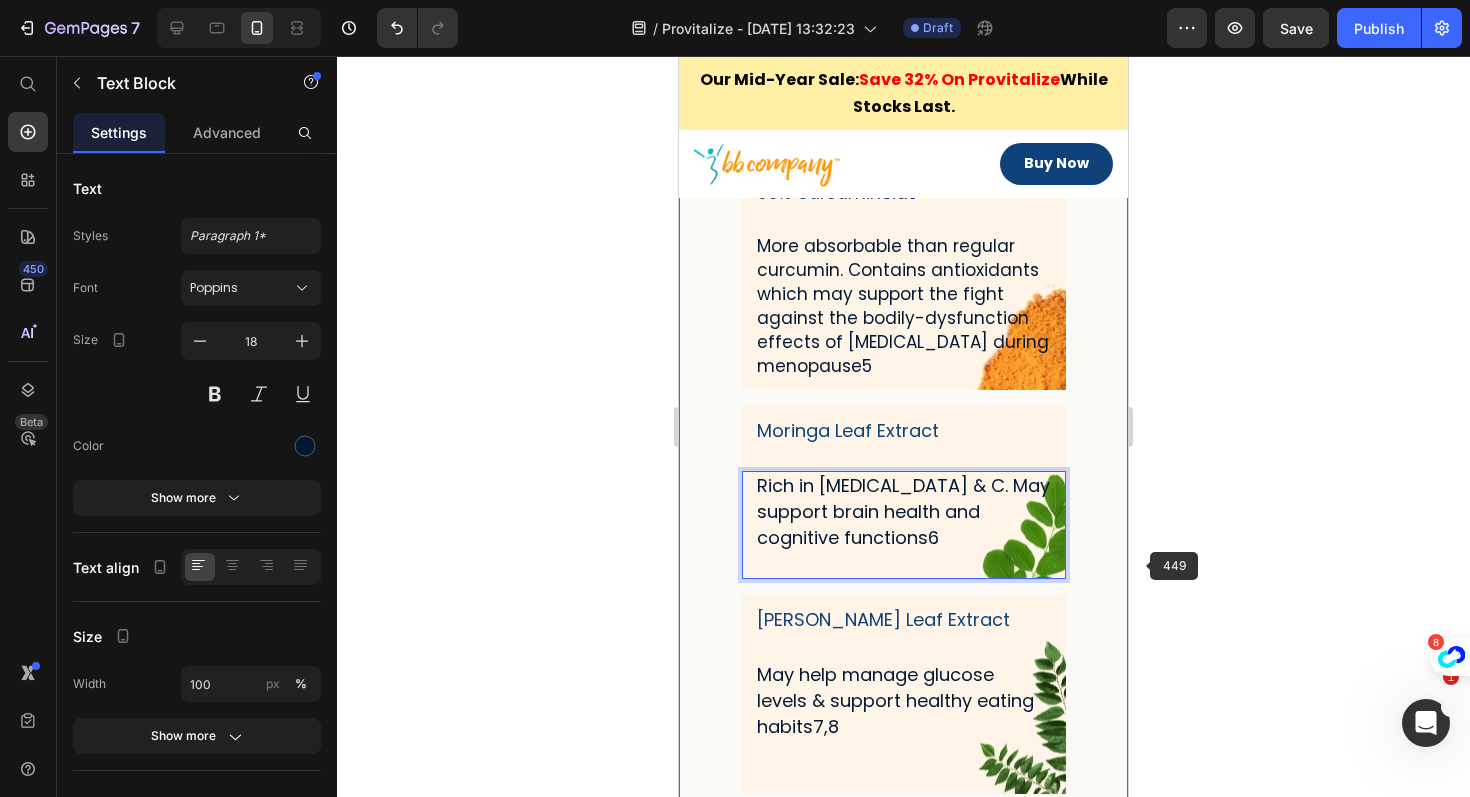 click 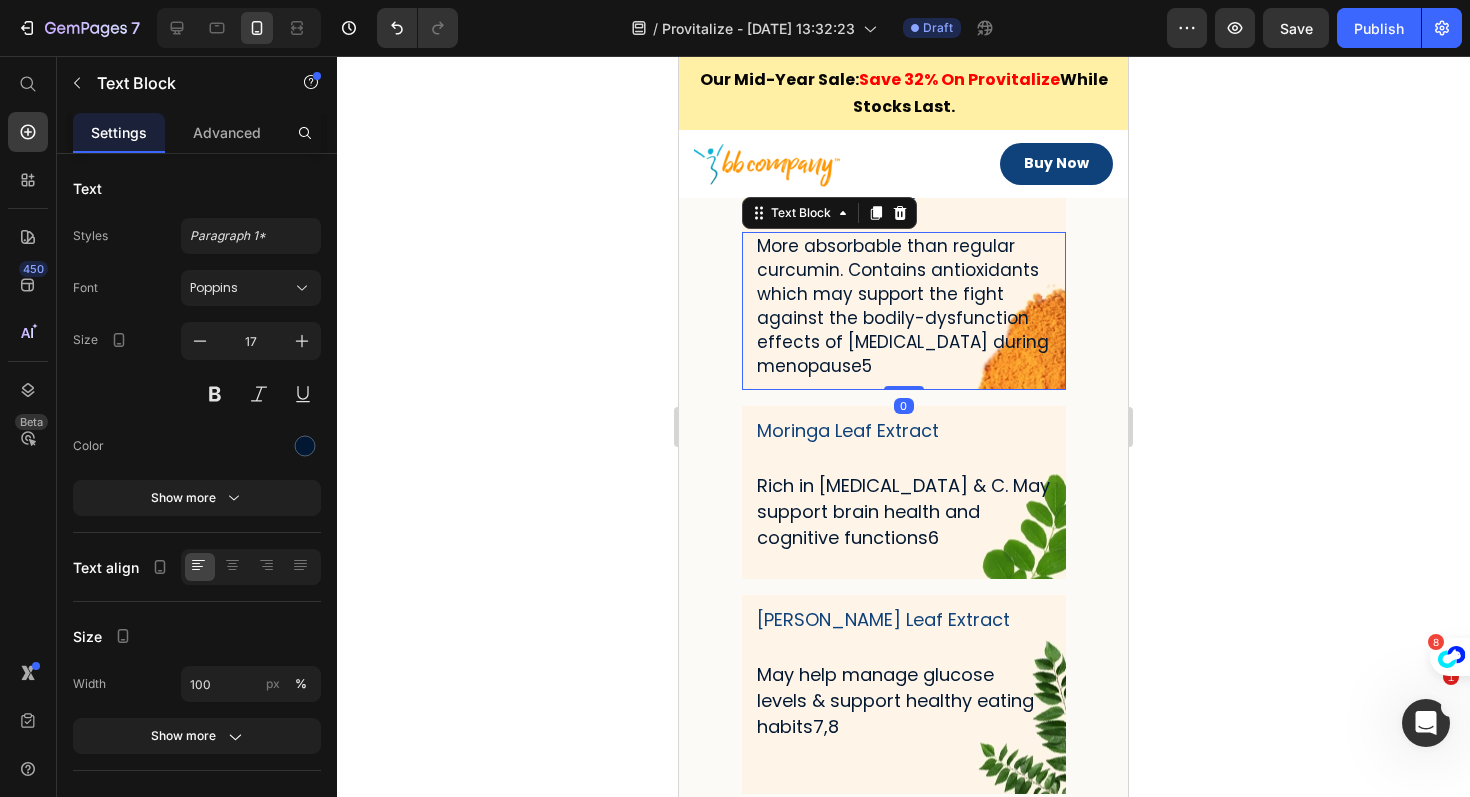 click on "More absorbable than regular curcumin. Contains antioxidants which may support the fight against the bodily-dysfunction effects of [MEDICAL_DATA] during menopause5" at bounding box center (910, 306) 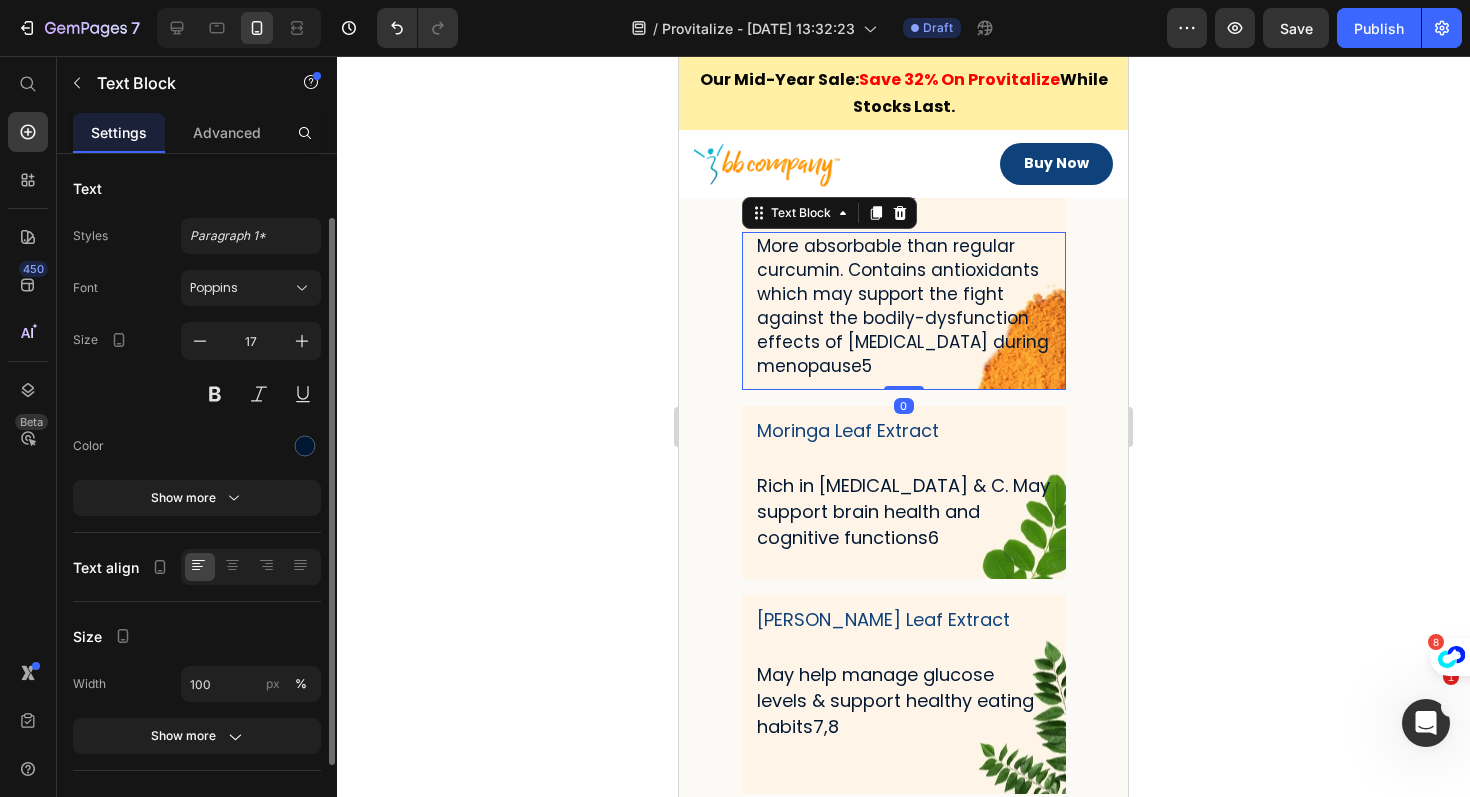 scroll, scrollTop: 195, scrollLeft: 0, axis: vertical 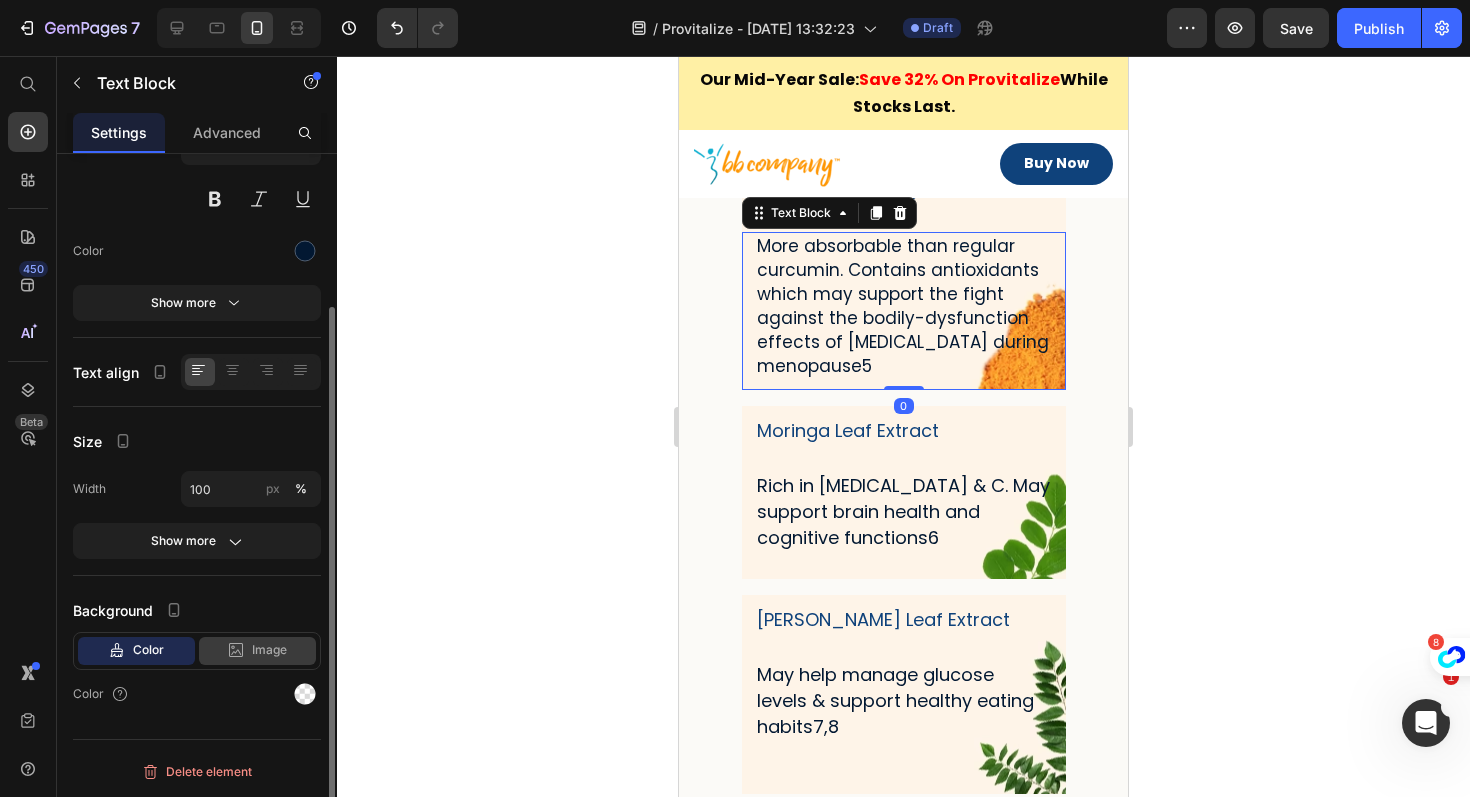click on "Image" 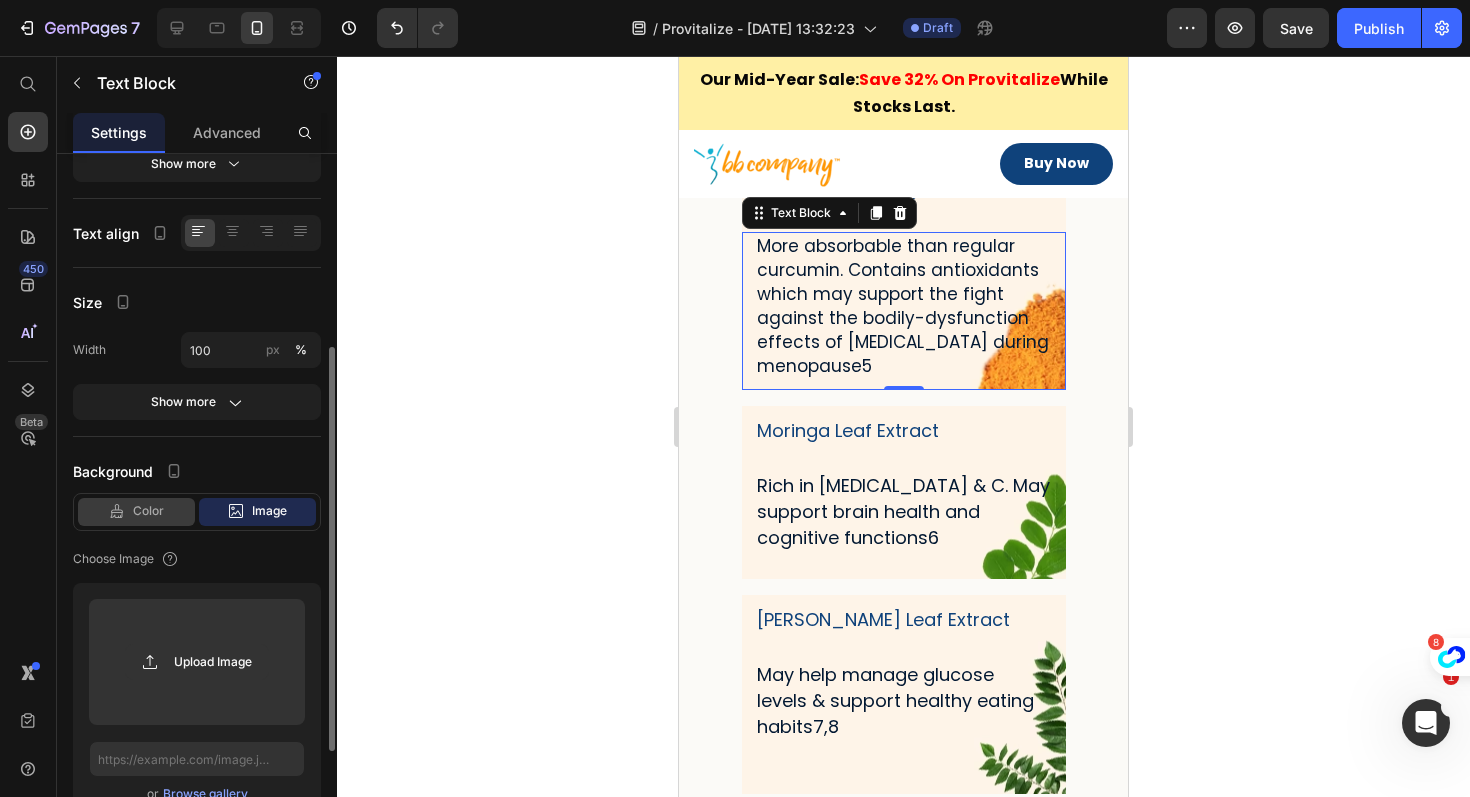 scroll, scrollTop: 511, scrollLeft: 0, axis: vertical 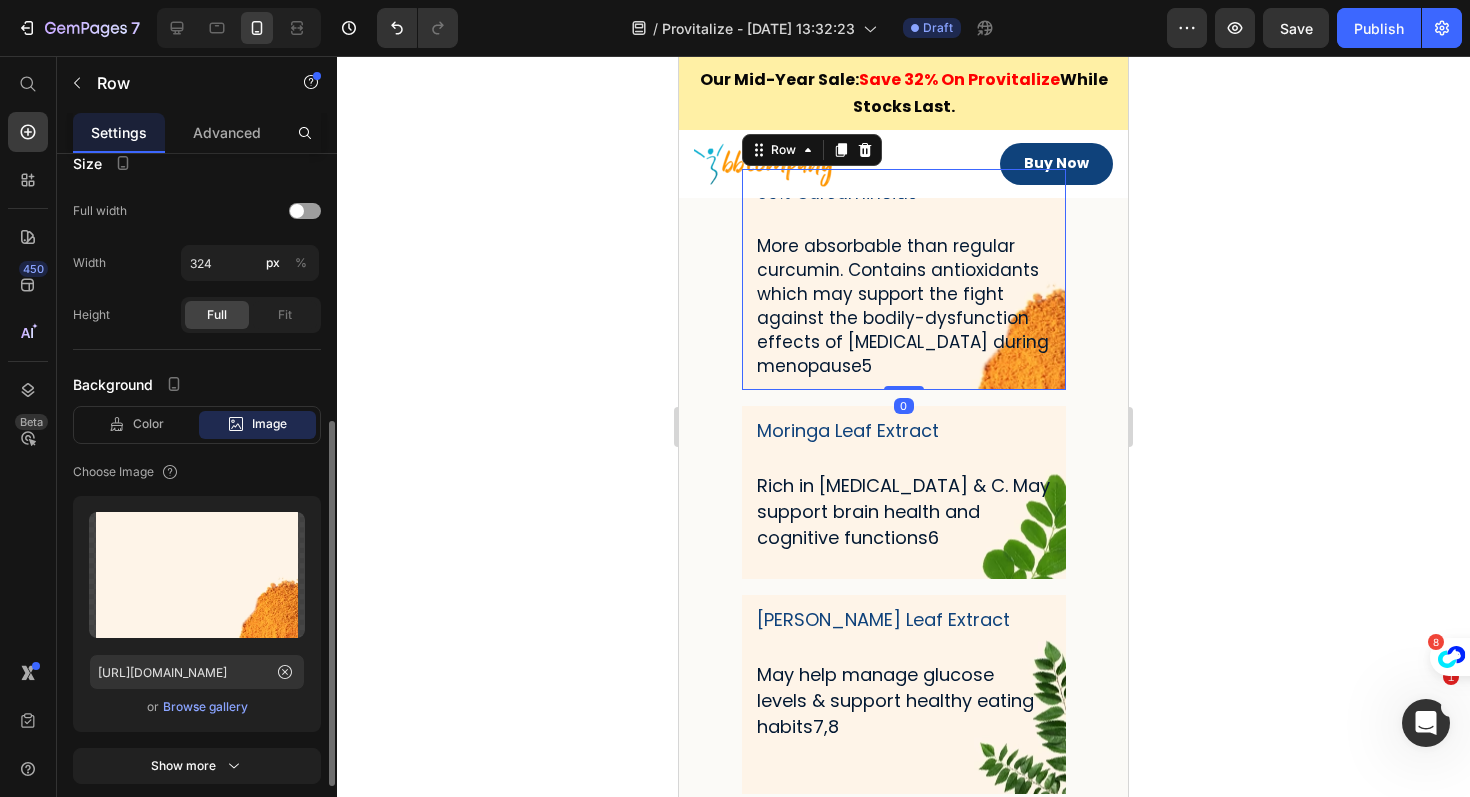 click on "95% Curcuminoids Text Block More absorbable than regular curcumin. Contains antioxidants which may support the fight against the bodily-dysfunction effects of [MEDICAL_DATA] during menopause5 Text Block" at bounding box center [904, 279] 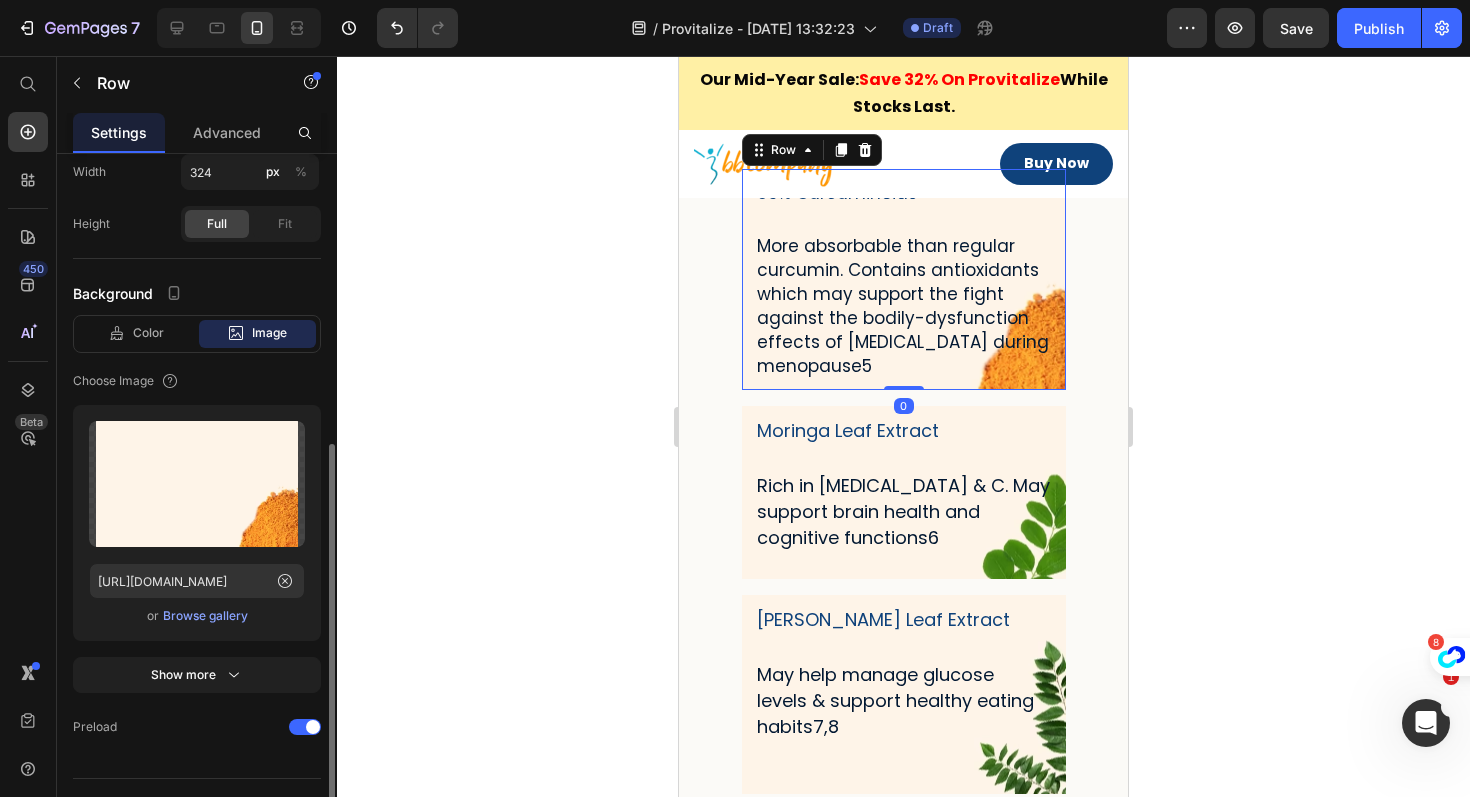 scroll, scrollTop: 612, scrollLeft: 0, axis: vertical 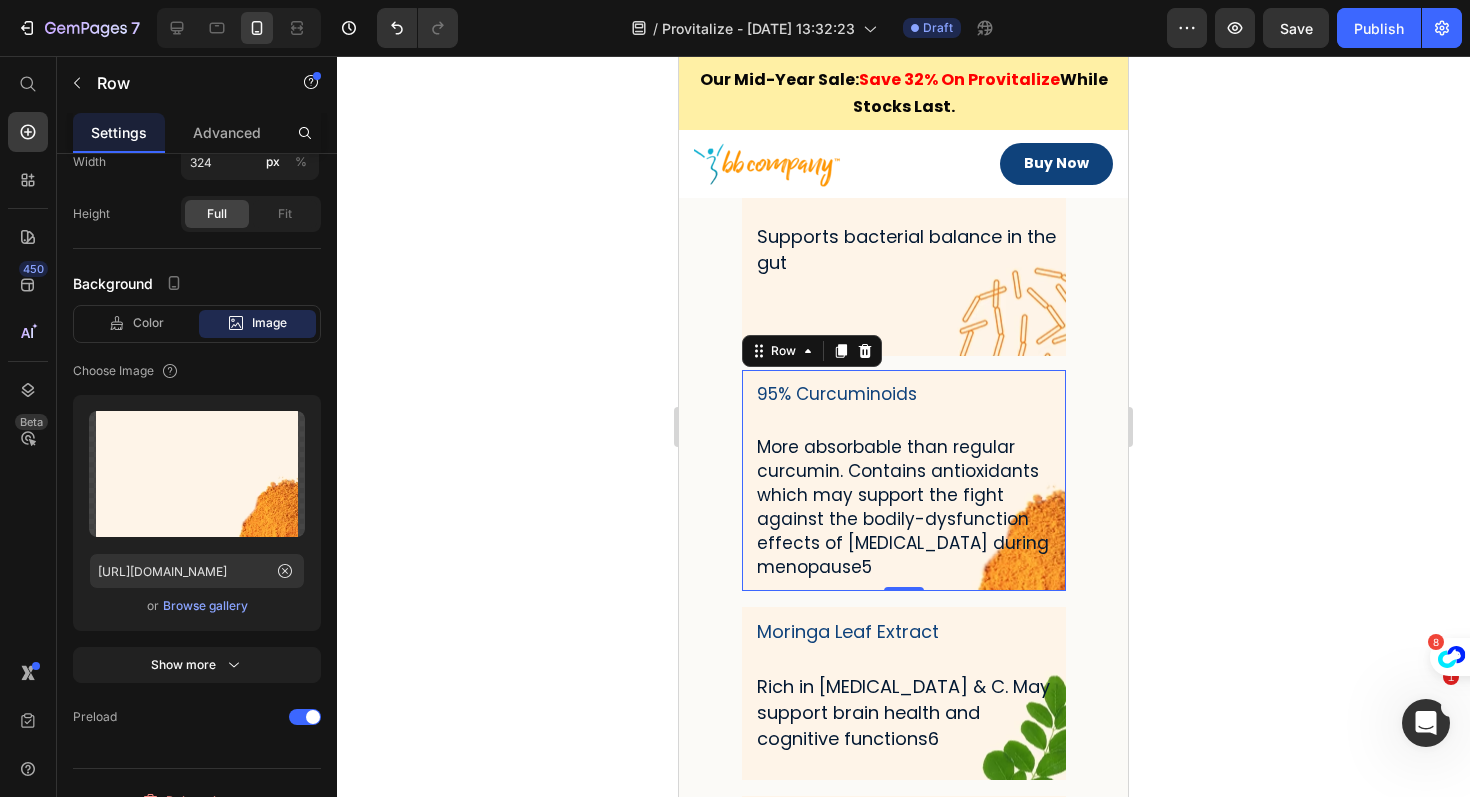 click 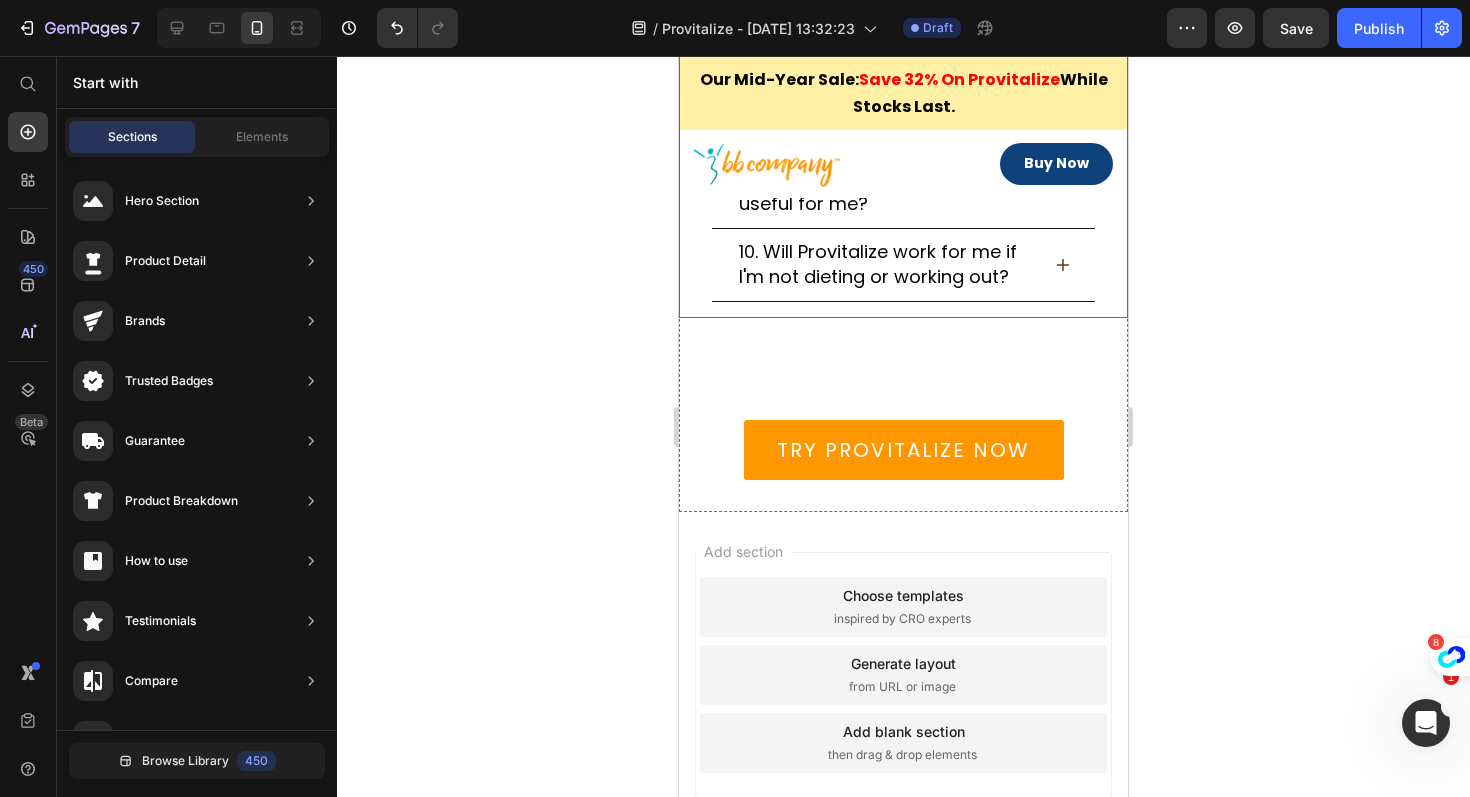 scroll, scrollTop: 18346, scrollLeft: 0, axis: vertical 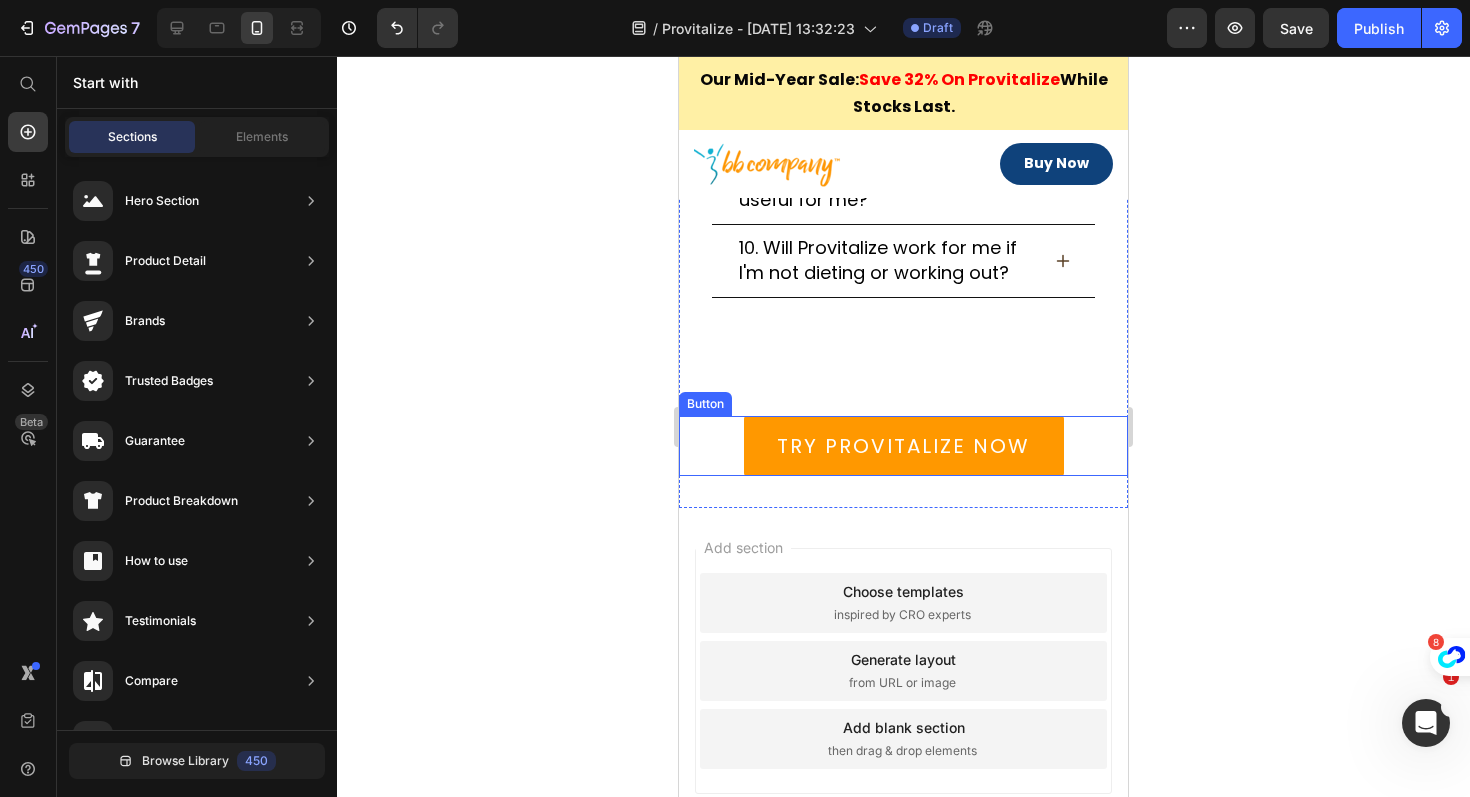 click on "TRY PROVITALIZE NOW" at bounding box center (904, 446) 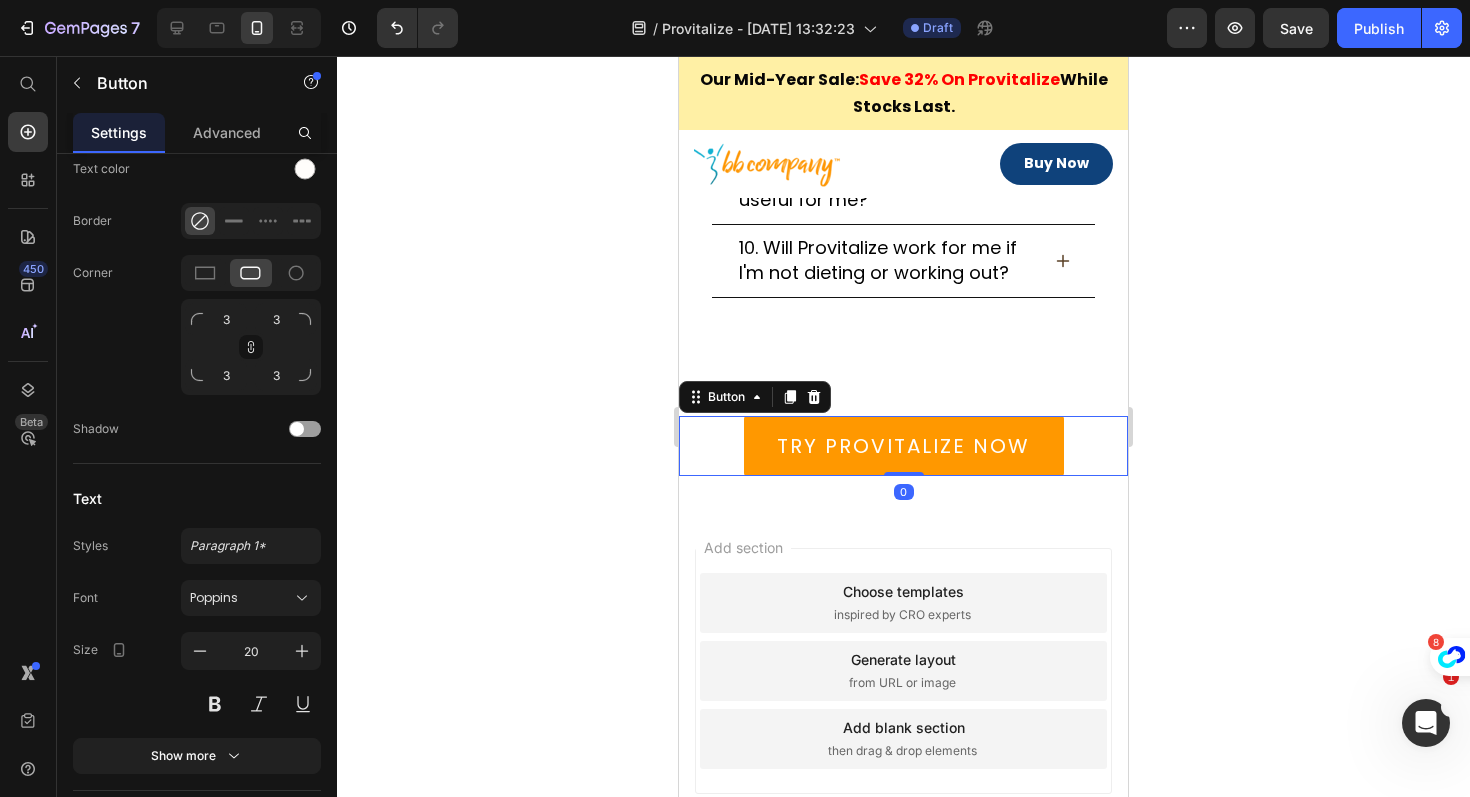 scroll, scrollTop: 0, scrollLeft: 0, axis: both 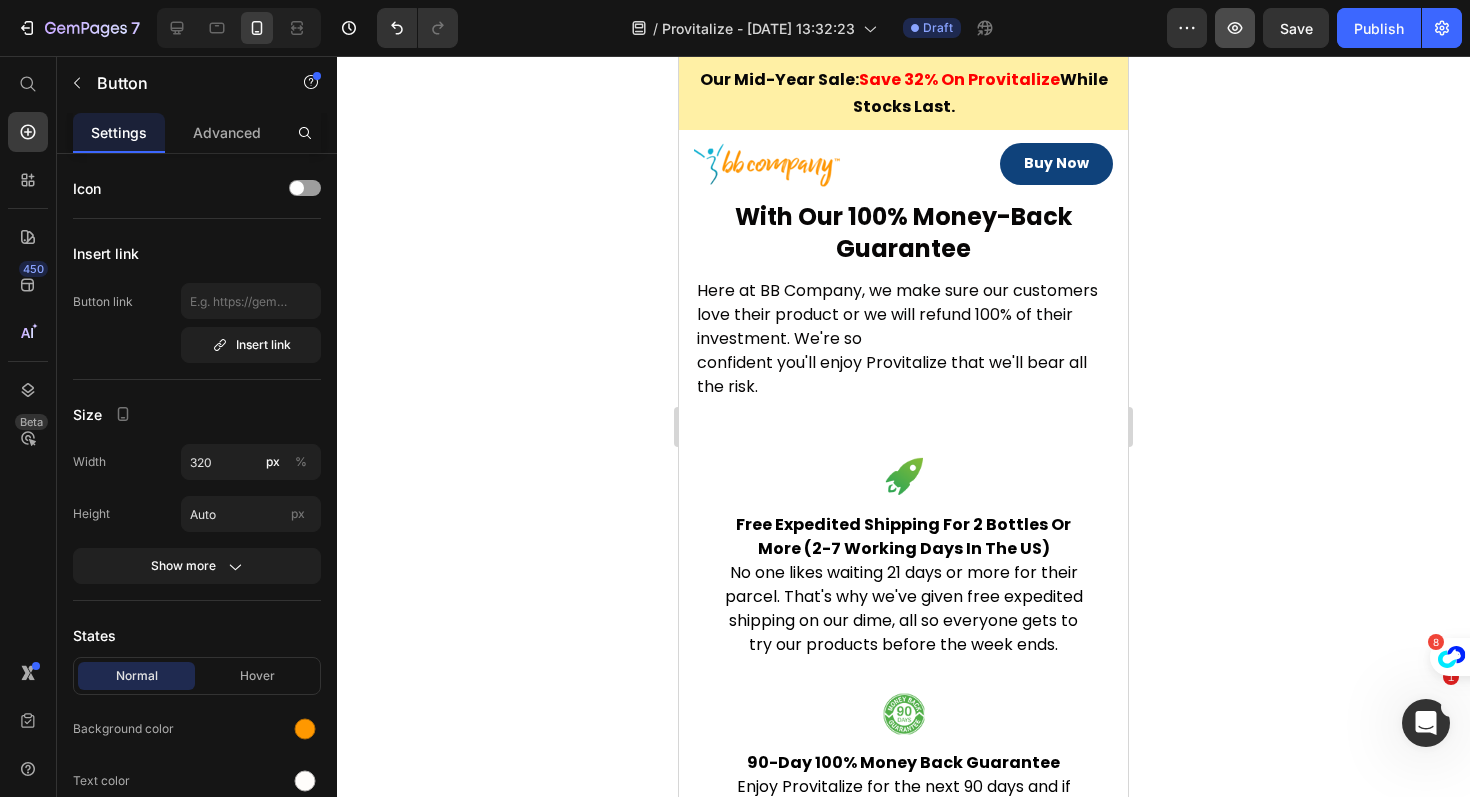 click 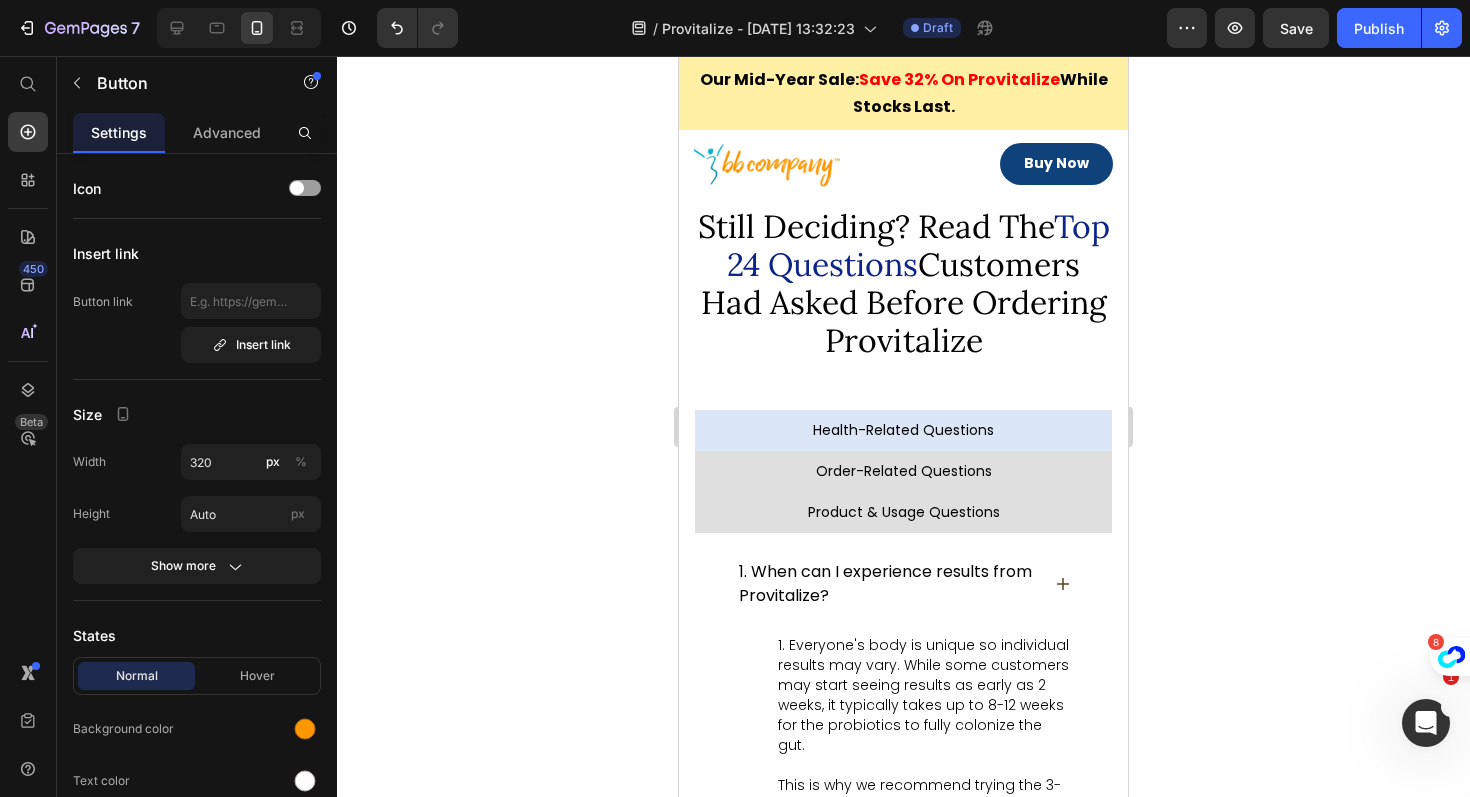 scroll, scrollTop: 16781, scrollLeft: 0, axis: vertical 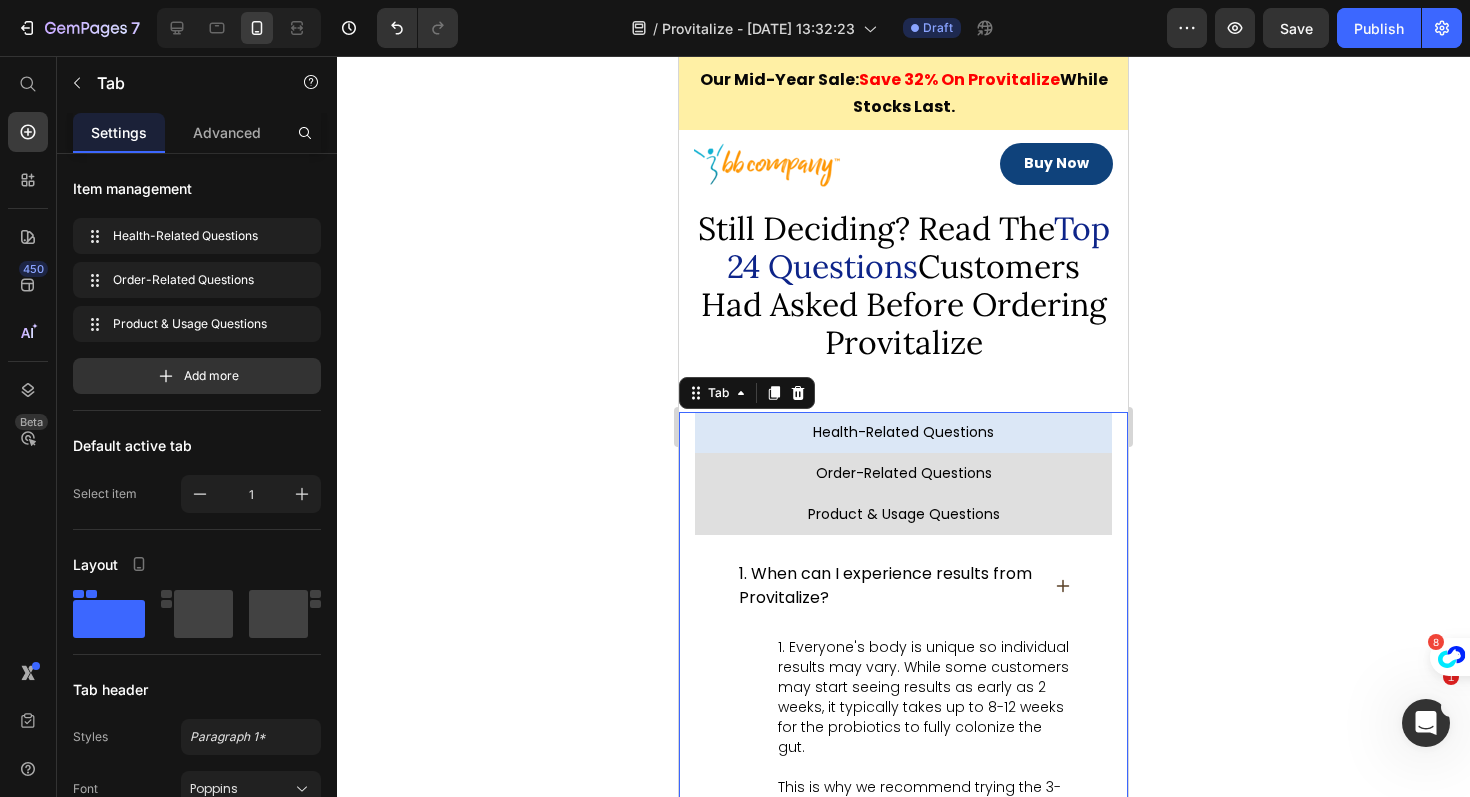 click on "Order-Related Questions" at bounding box center (903, 473) 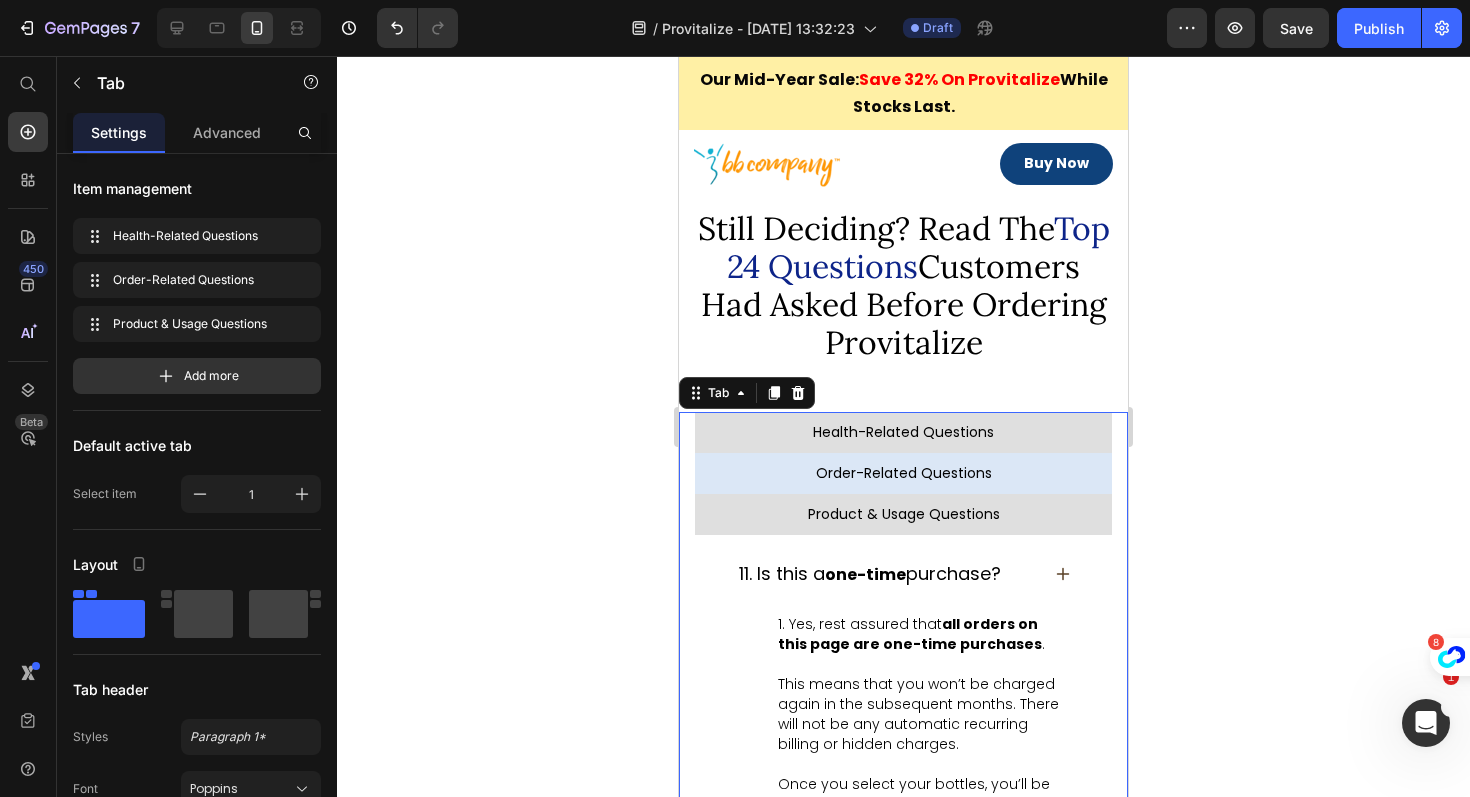 click on "Product & Usage Questions" at bounding box center (903, 514) 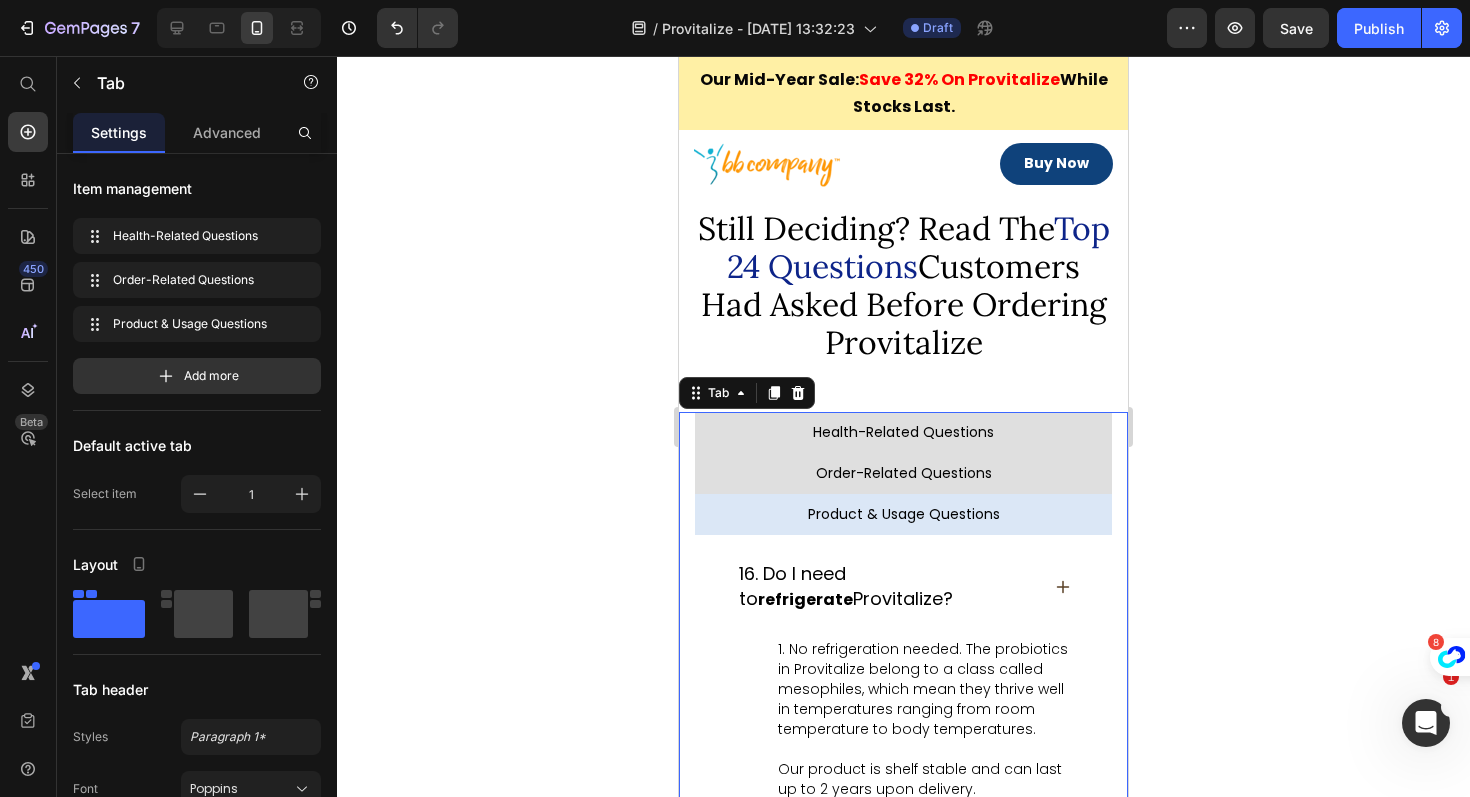 click on "Health-Related Questions" at bounding box center [903, 432] 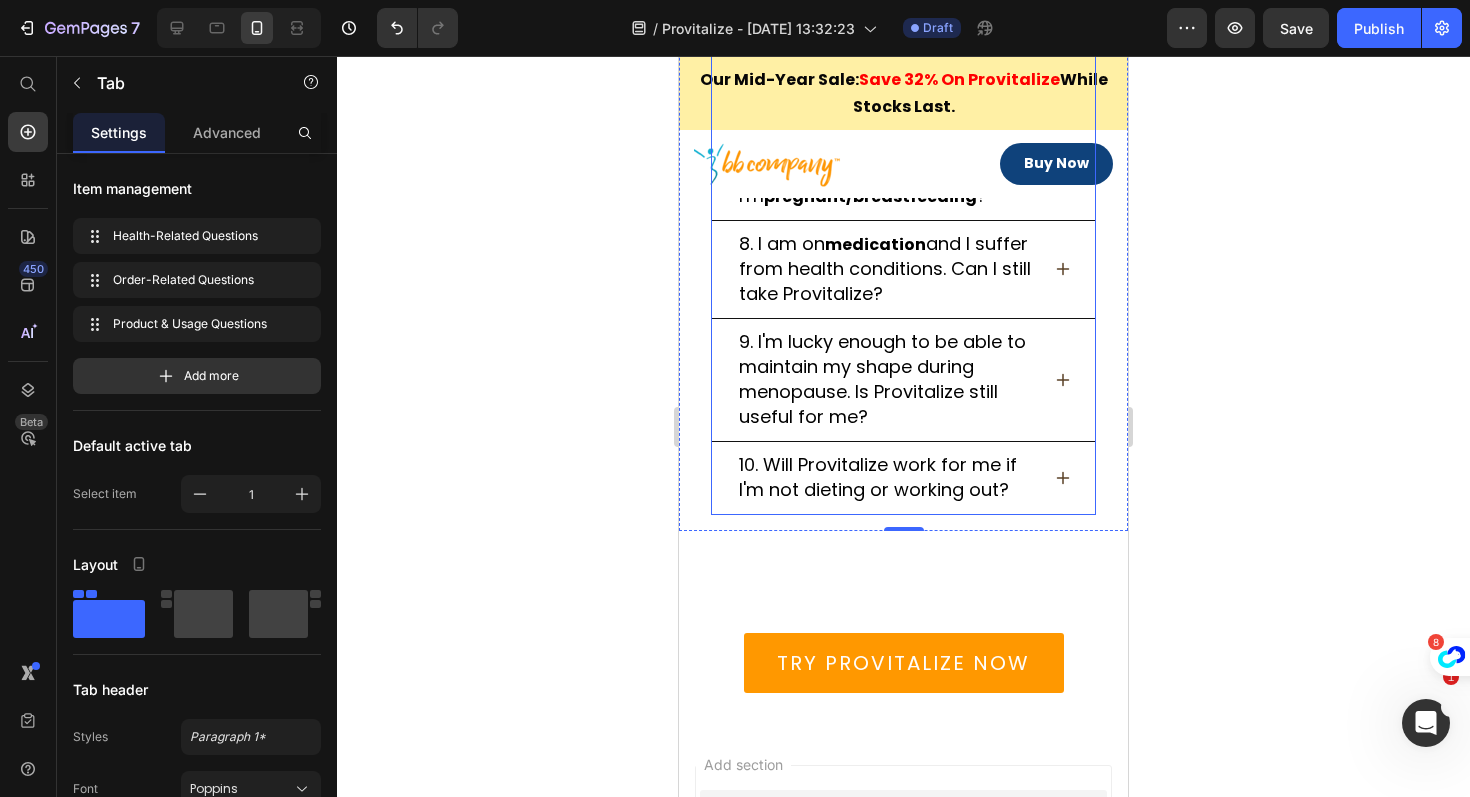 scroll, scrollTop: 18486, scrollLeft: 0, axis: vertical 